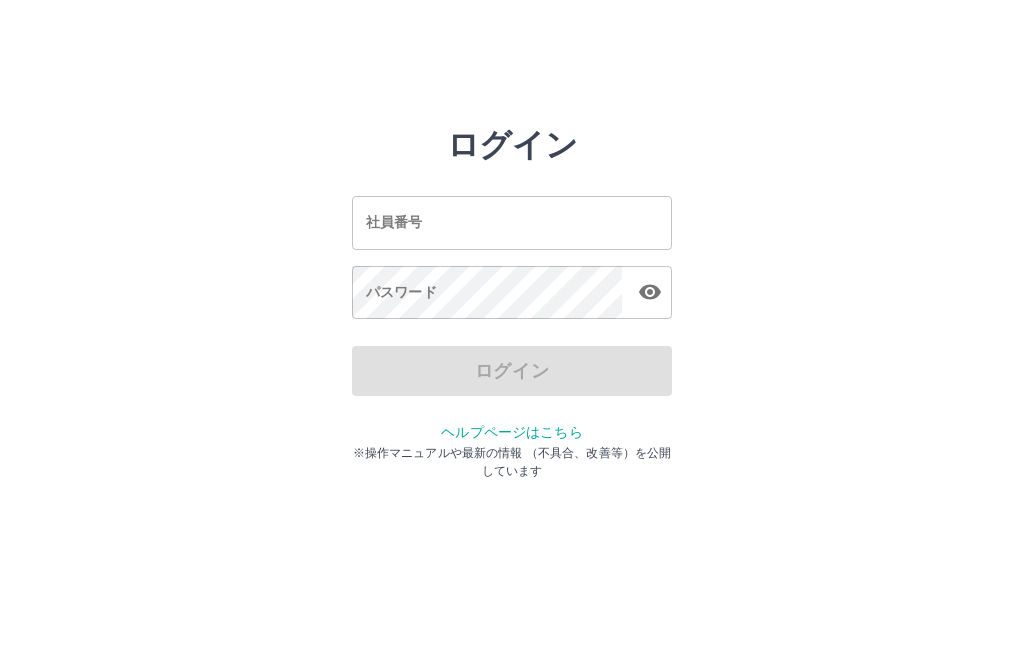 scroll, scrollTop: 0, scrollLeft: 0, axis: both 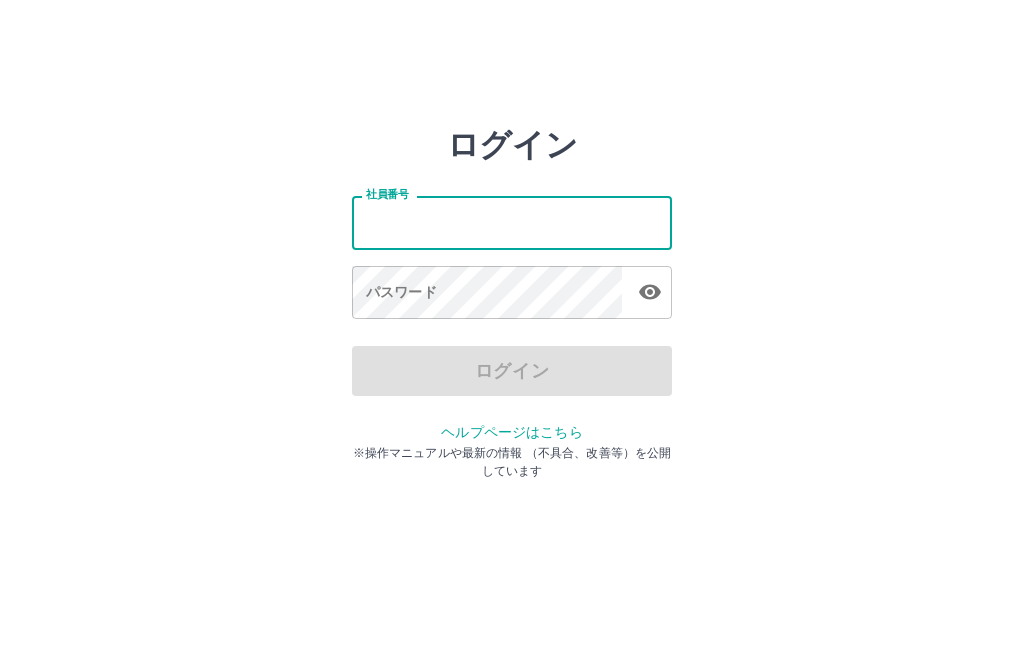click on "社員番号" at bounding box center [512, 222] 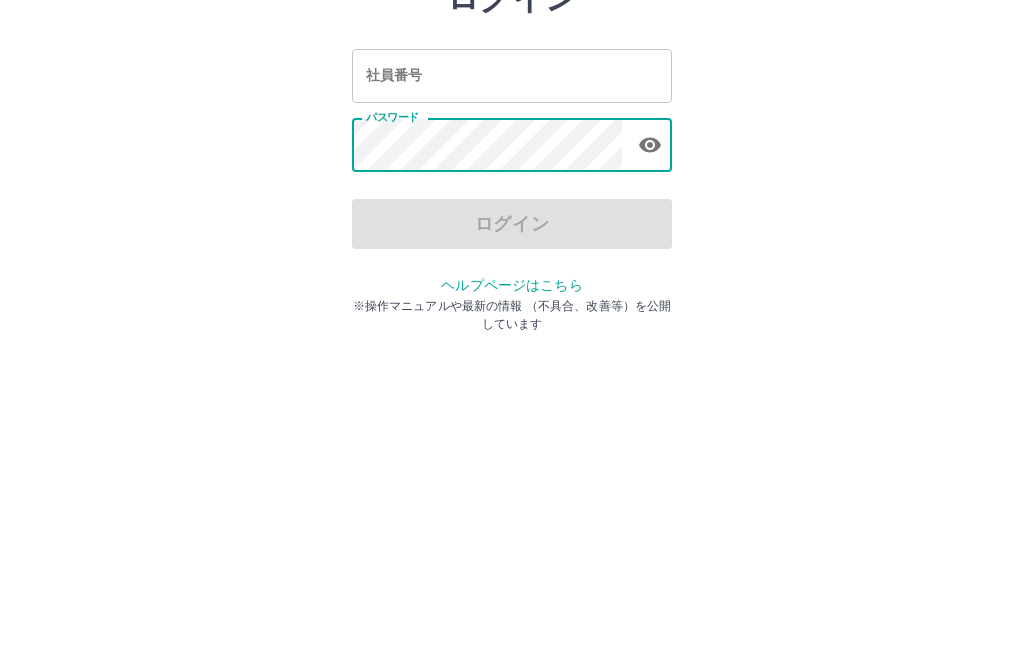 click on "社員番号" at bounding box center [512, 222] 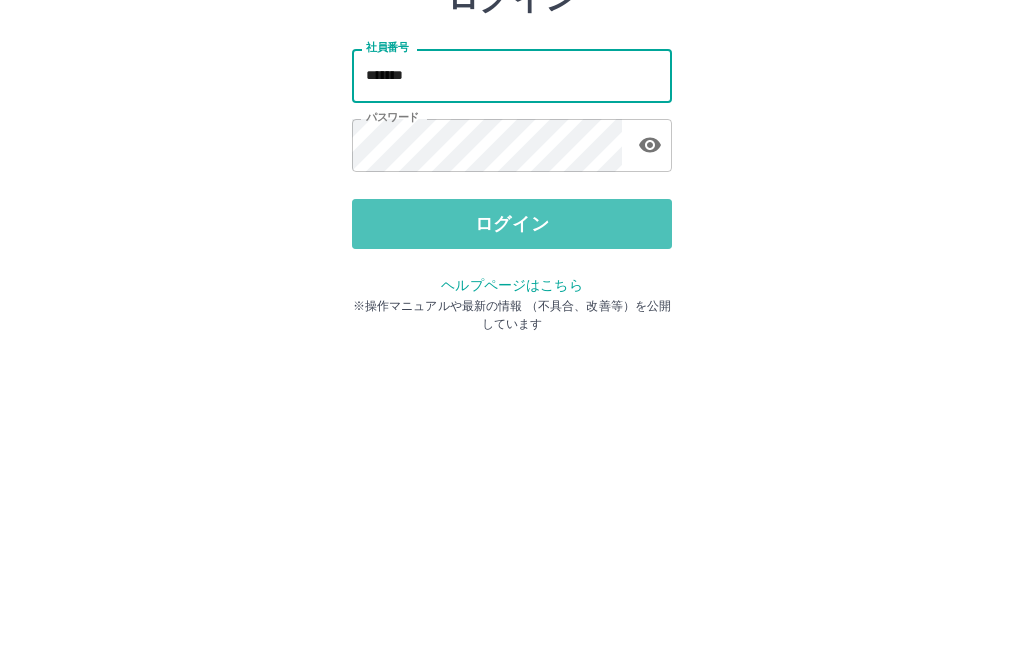 type on "*******" 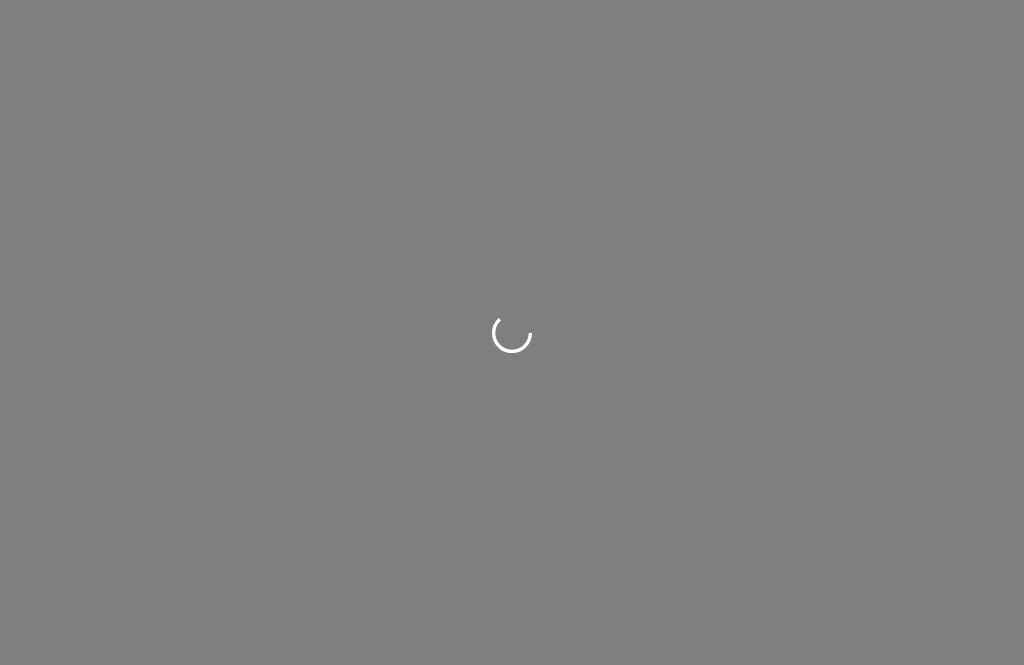scroll, scrollTop: 0, scrollLeft: 0, axis: both 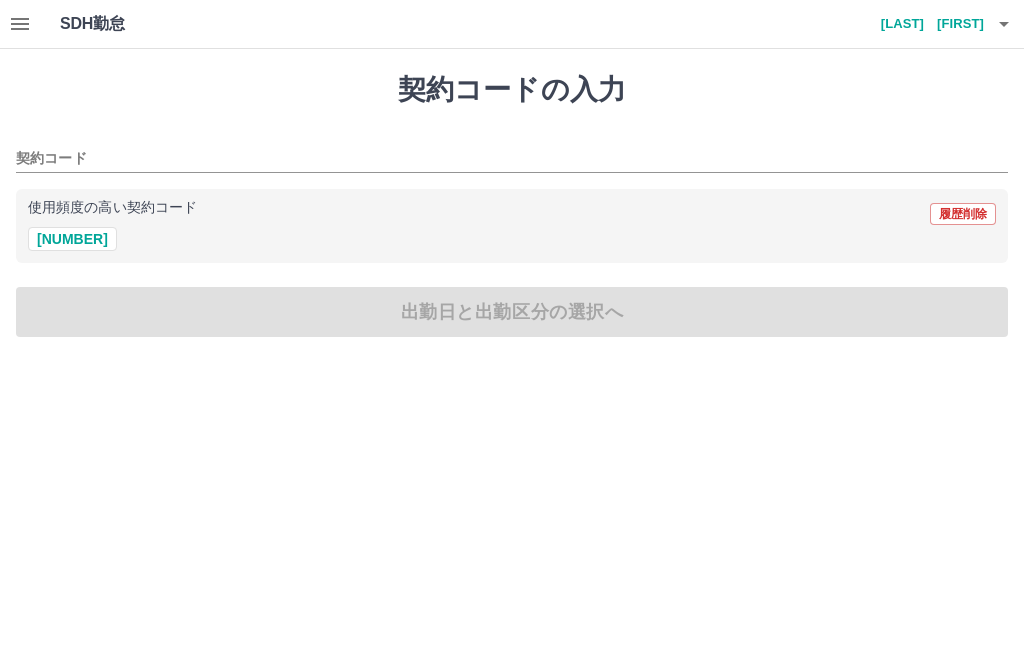 click on "40189002" at bounding box center (72, 239) 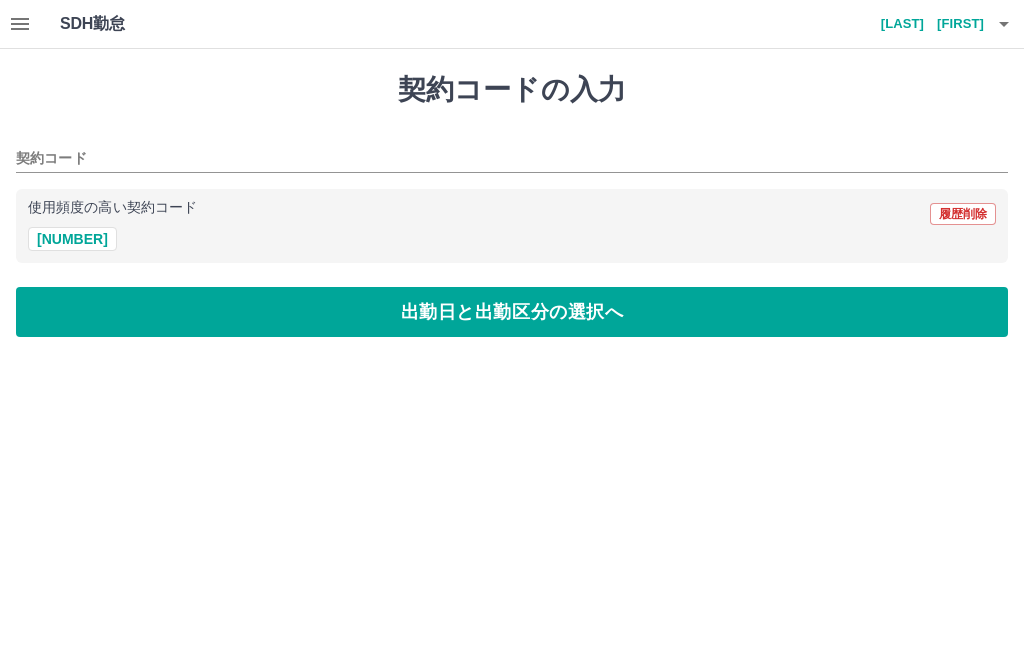 type on "********" 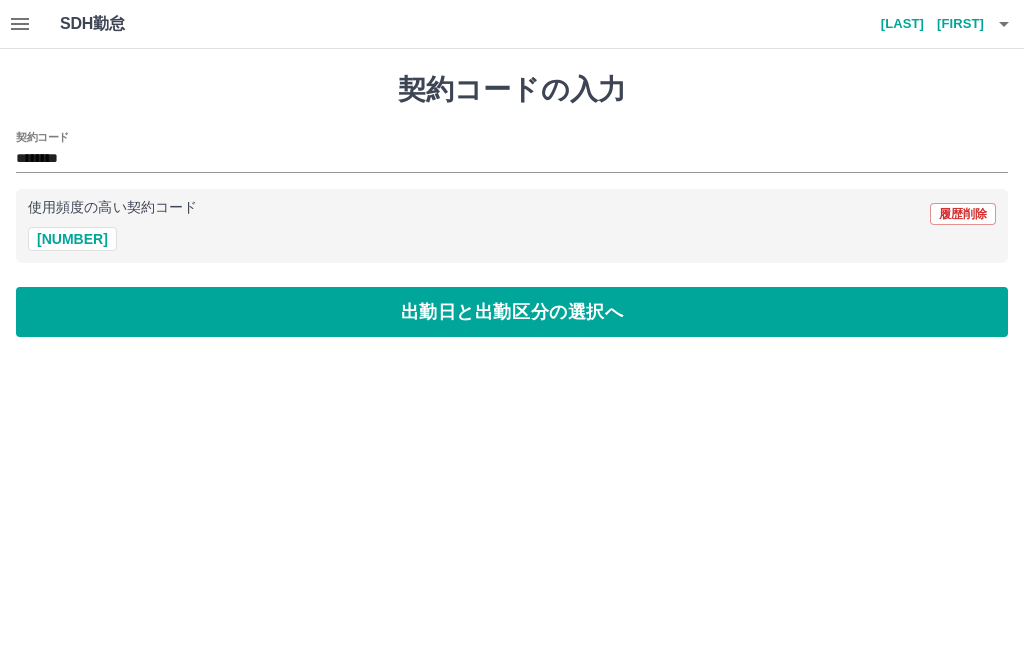 click on "出勤日と出勤区分の選択へ" at bounding box center [512, 312] 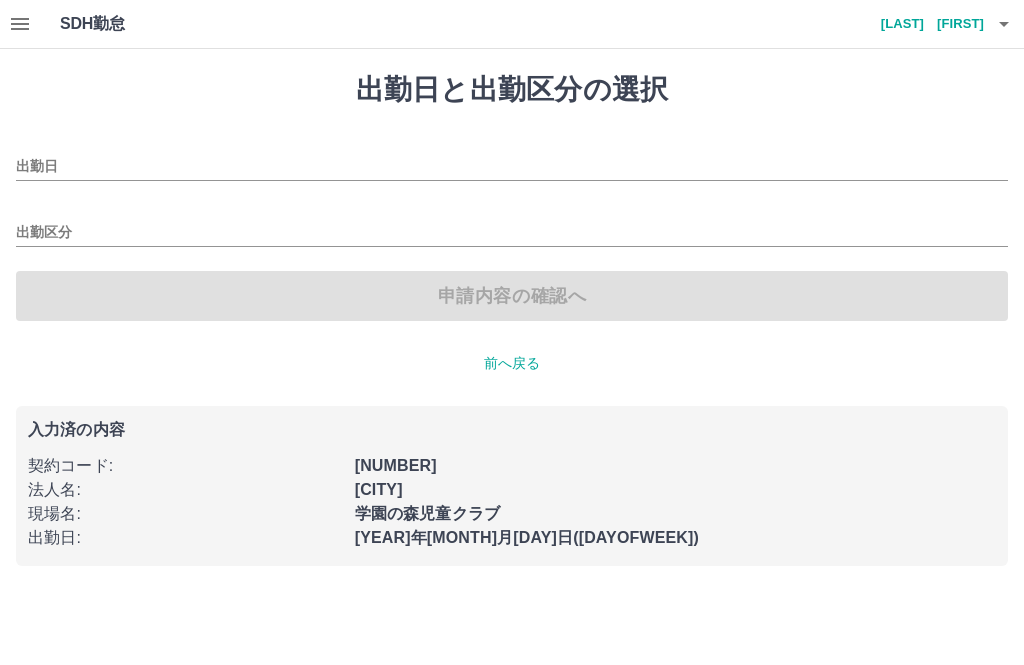 type on "**********" 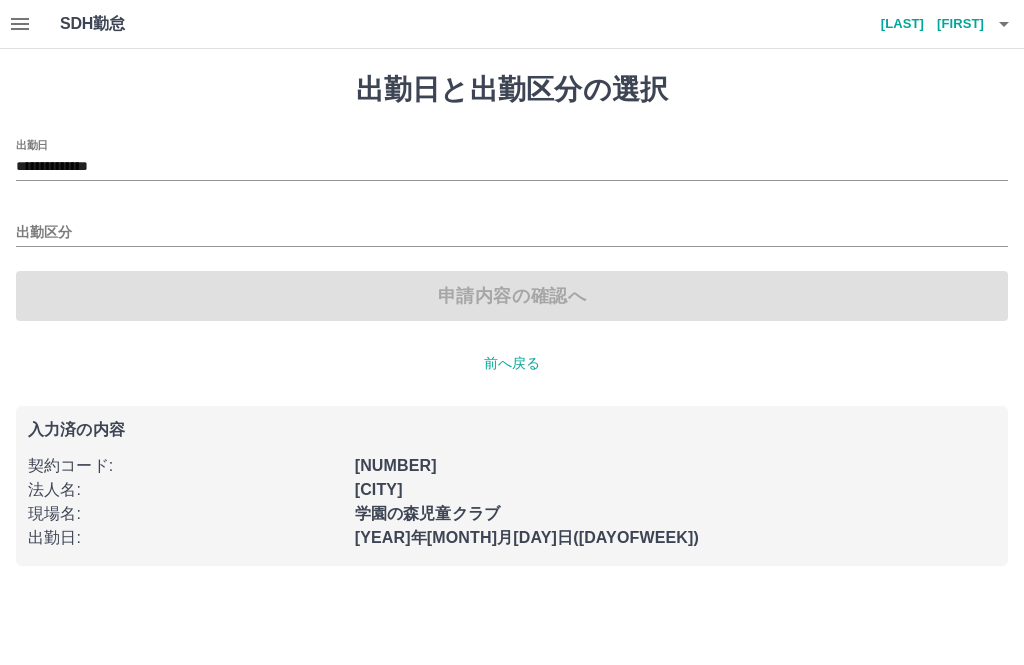 click on "出勤区分" at bounding box center [512, 233] 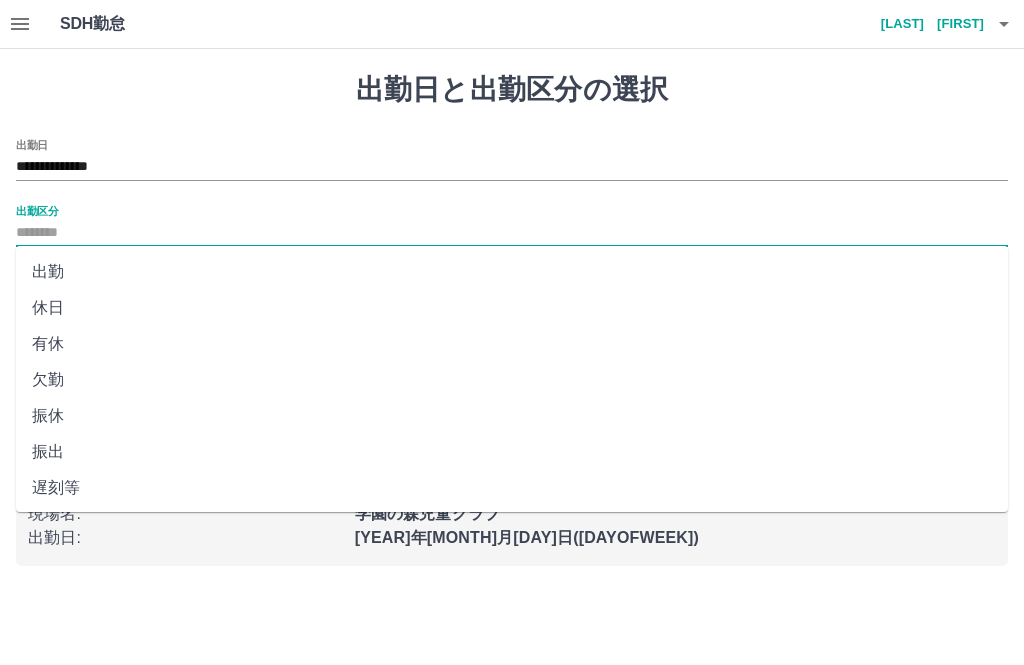 click on "出勤" at bounding box center (512, 272) 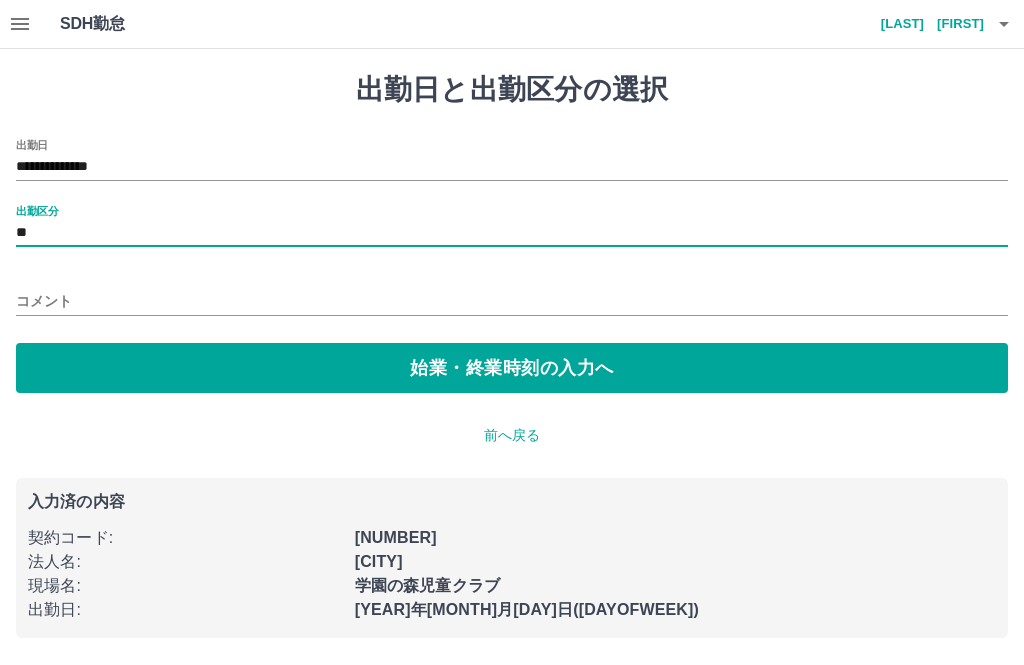 click on "始業・終業時刻の入力へ" at bounding box center [512, 368] 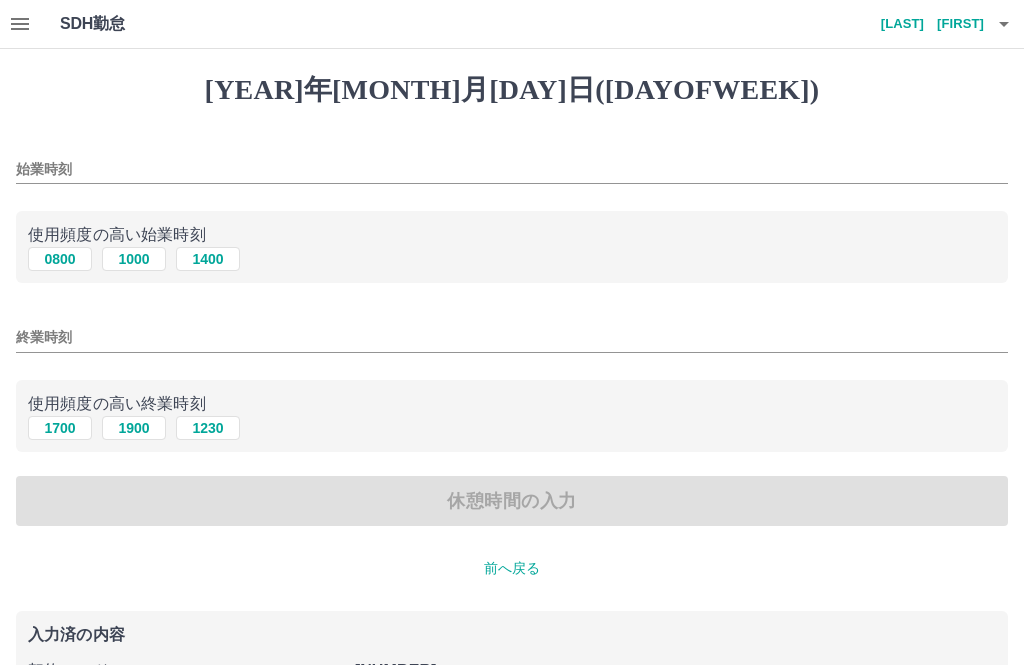 click on "0800" at bounding box center [60, 259] 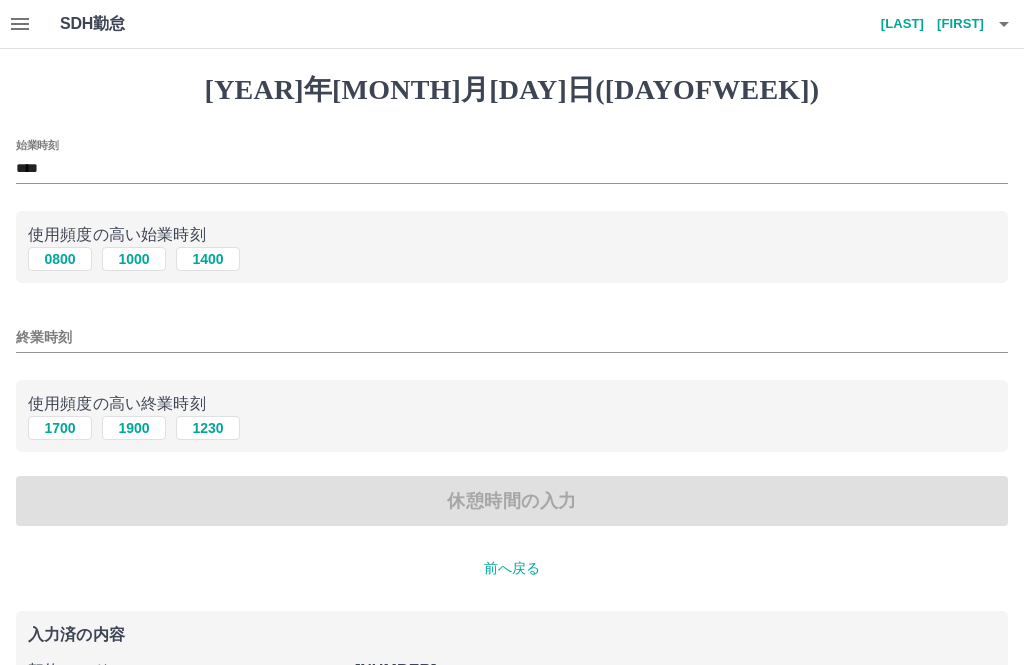 click on "1700" at bounding box center [60, 428] 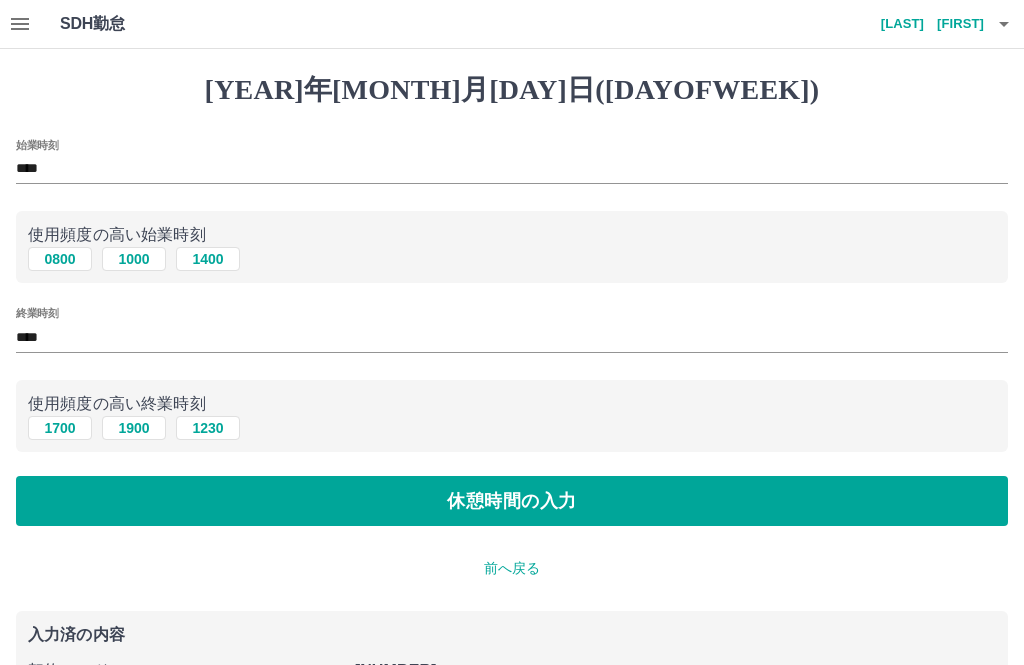 click on "休憩時間の入力" at bounding box center [512, 501] 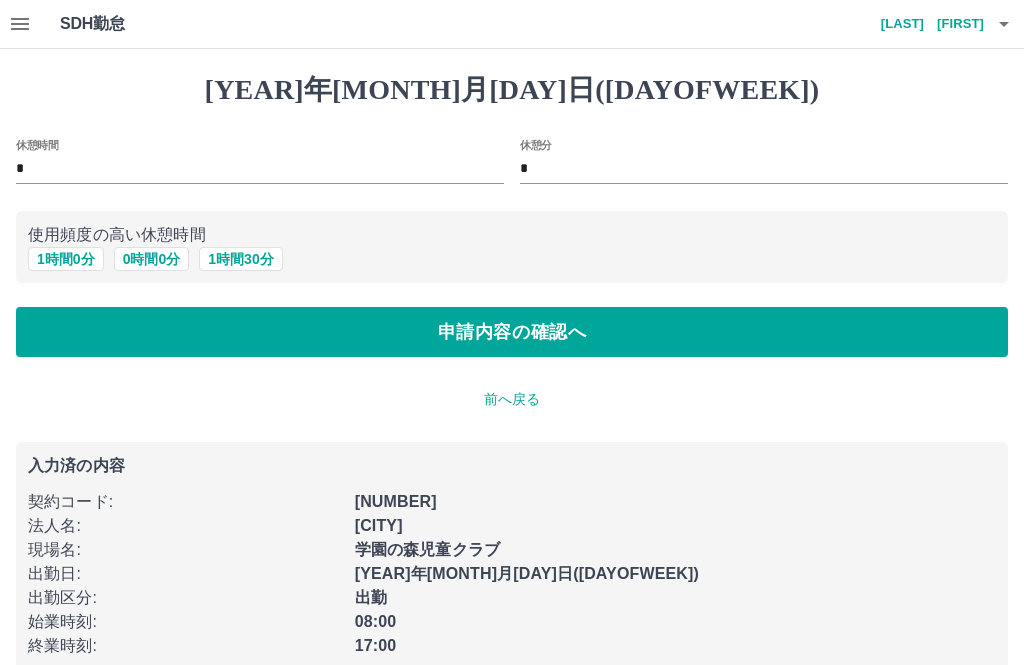 click on "使用頻度の高い休憩時間" at bounding box center [512, 235] 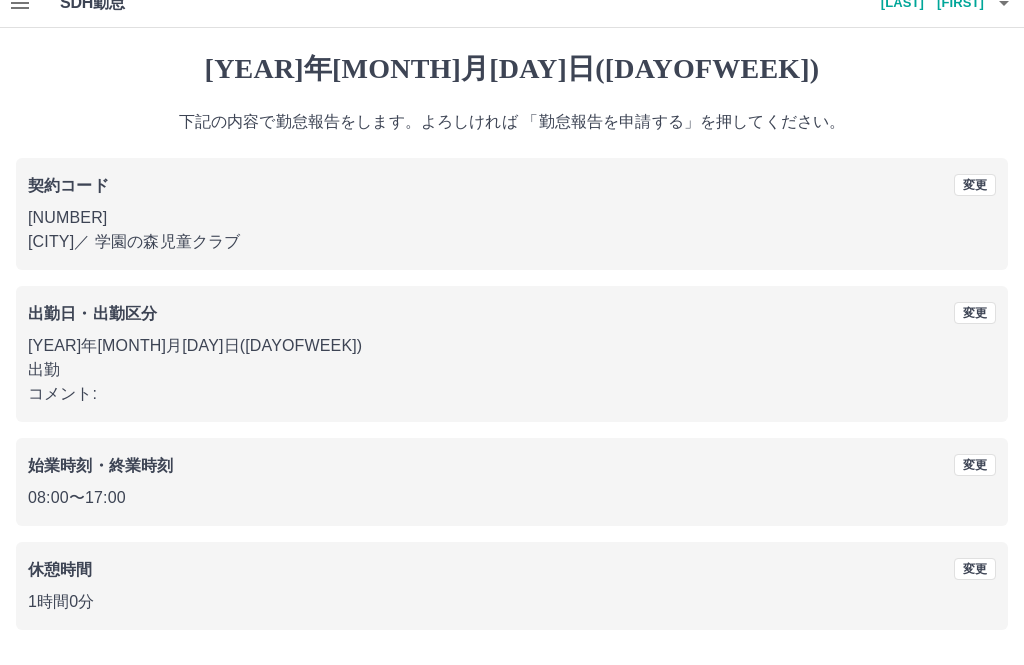 scroll, scrollTop: 19, scrollLeft: 0, axis: vertical 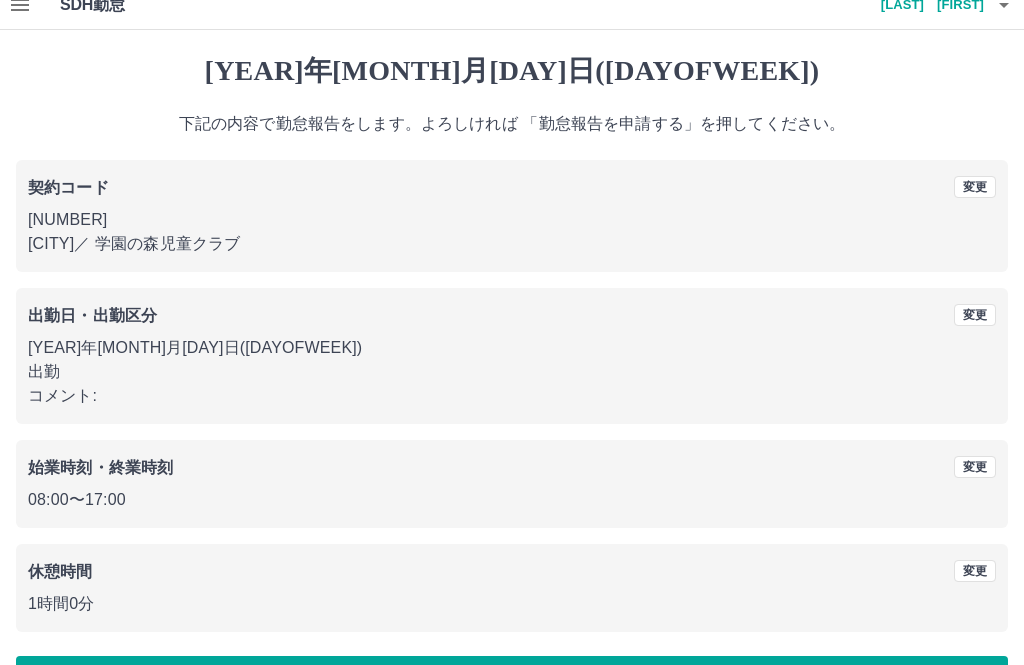 click on "勤怠報告を申請する" at bounding box center (512, 681) 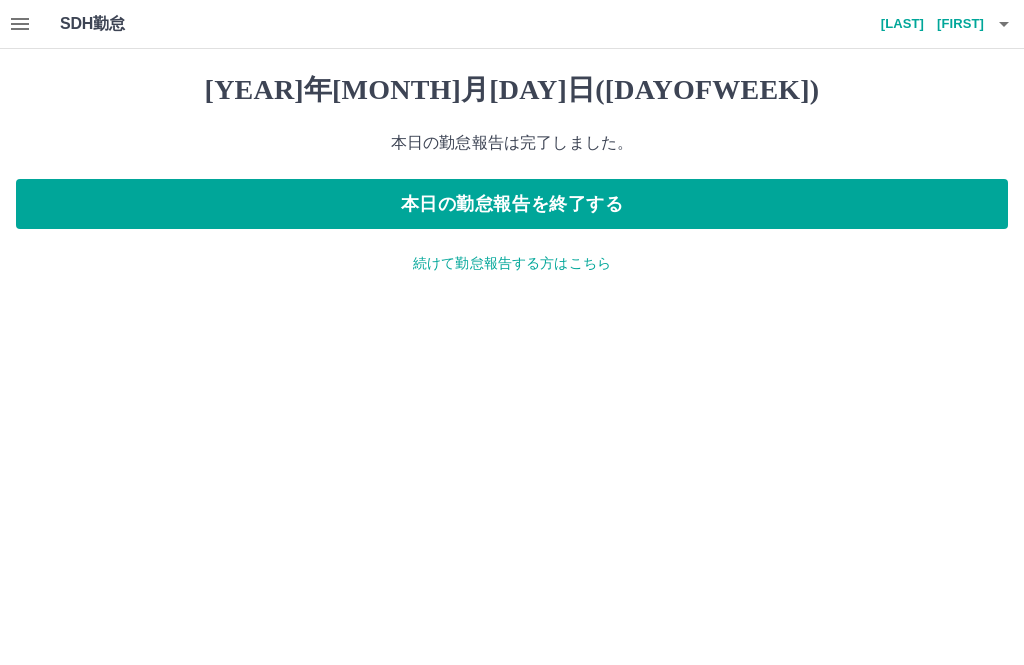 click on "本日の勤怠報告を終了する" at bounding box center (512, 204) 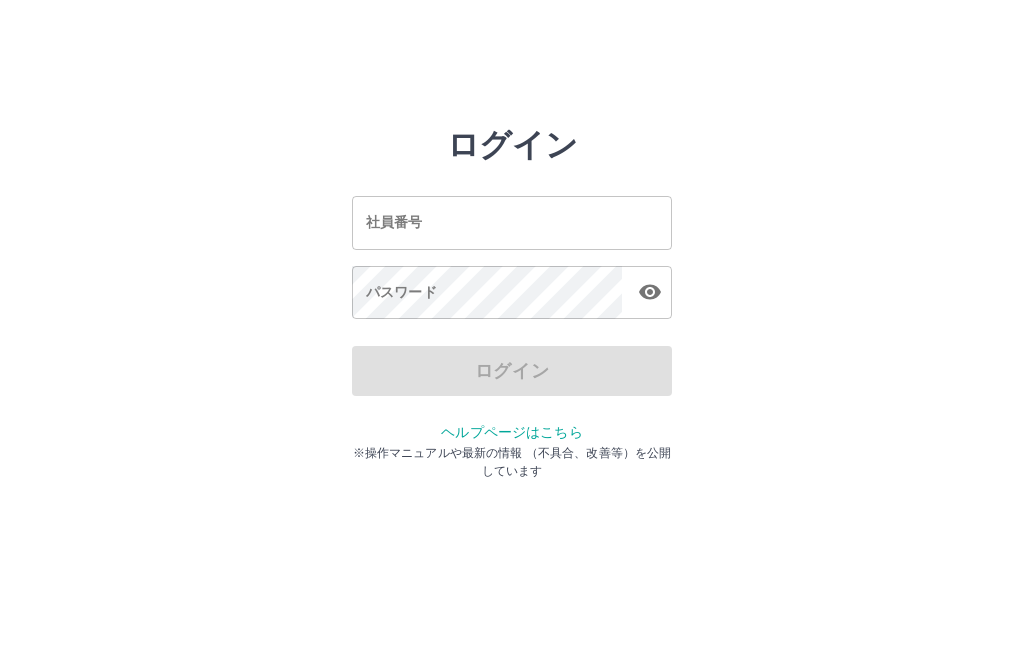 scroll, scrollTop: 0, scrollLeft: 0, axis: both 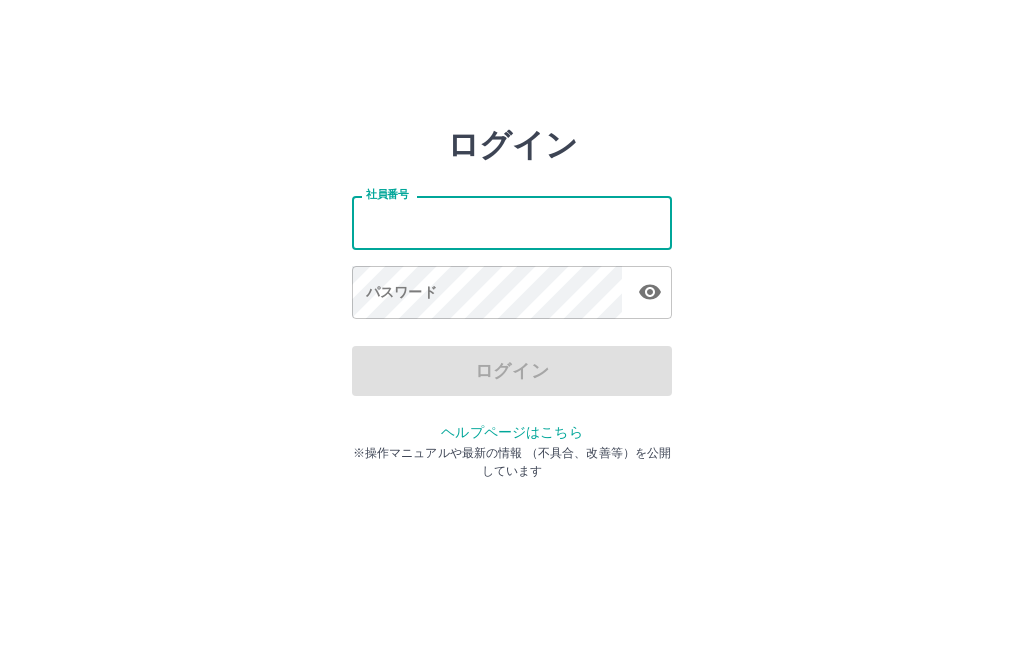 click on "社員番号" at bounding box center [512, 222] 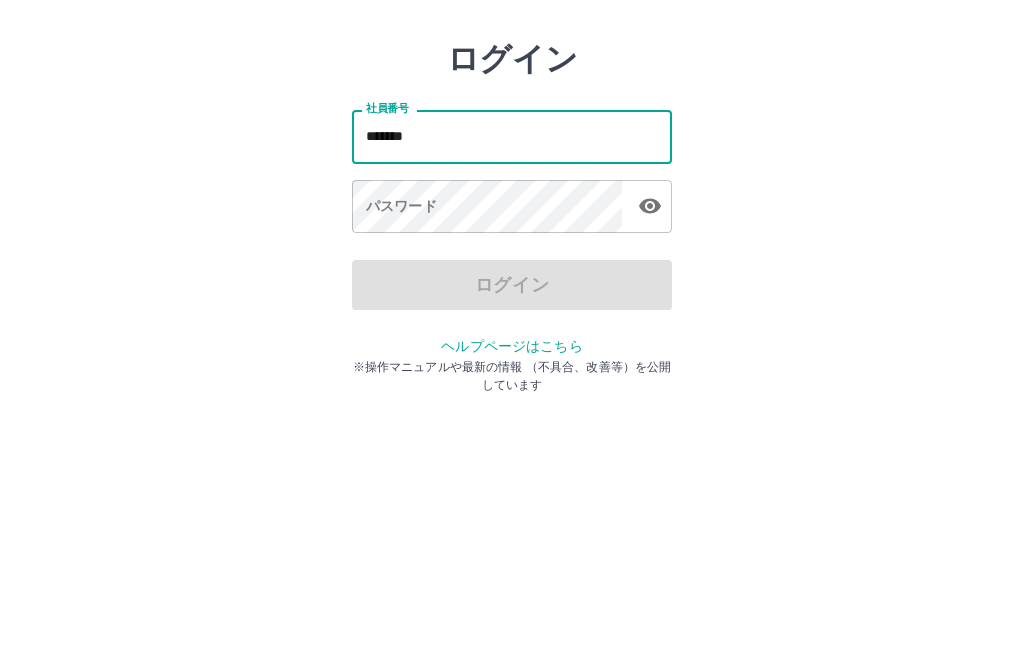 type on "*******" 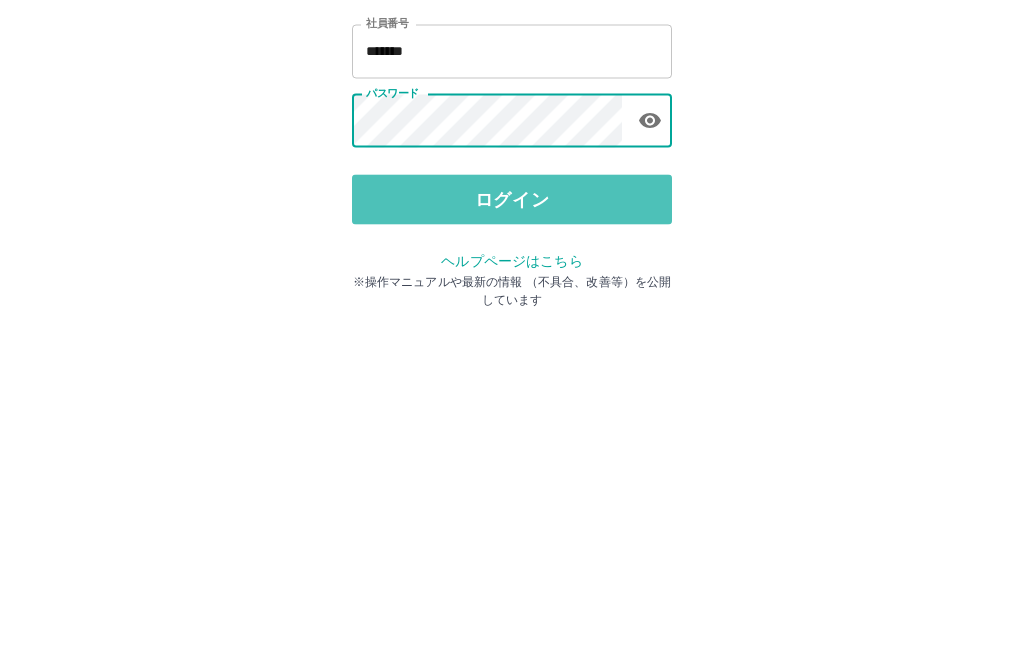 click on "ログイン" at bounding box center (512, 371) 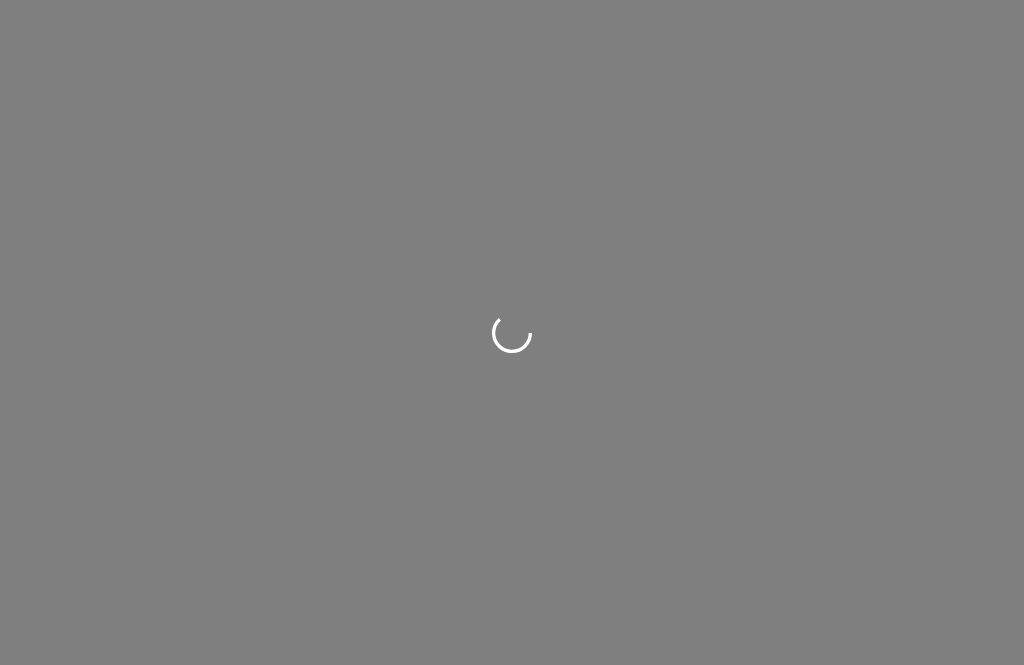 scroll, scrollTop: 0, scrollLeft: 0, axis: both 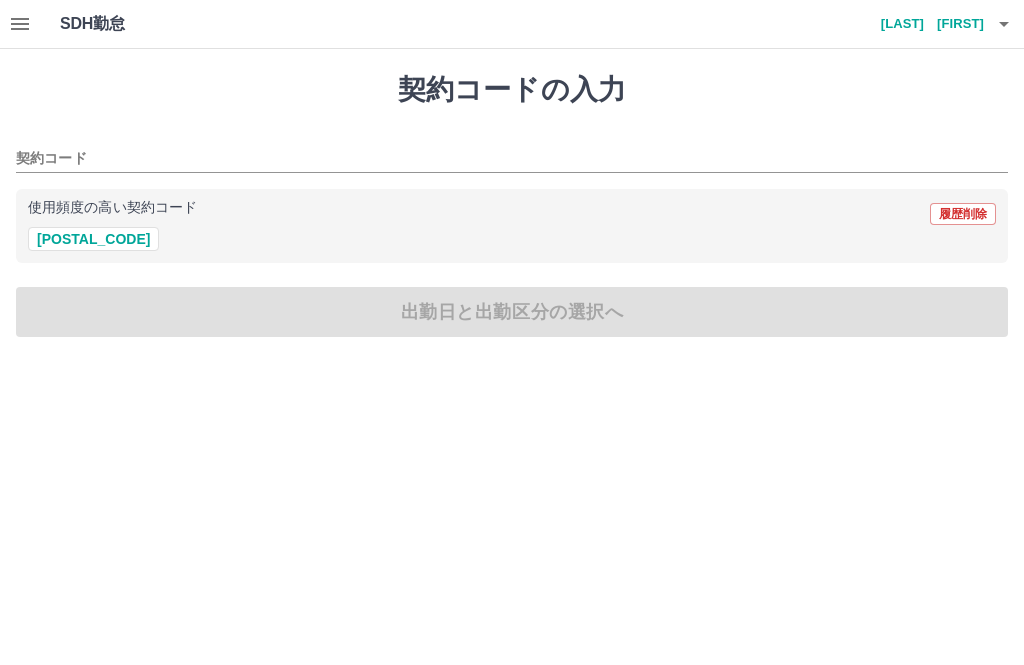 click on "[NUMBER]" at bounding box center [93, 239] 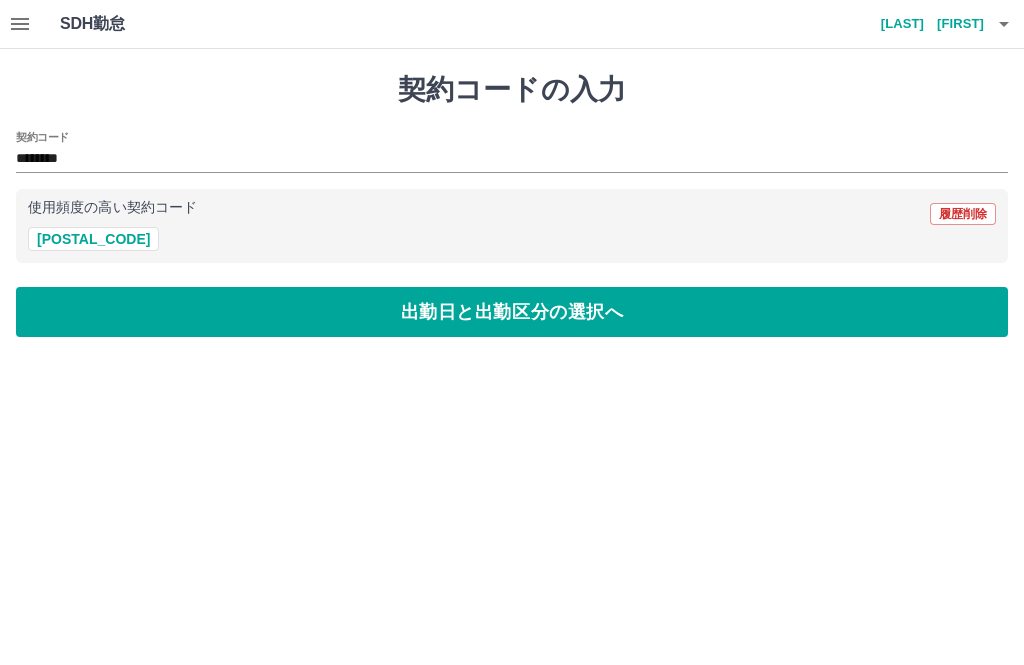 click on "出勤日と出勤区分の選択へ" at bounding box center [512, 312] 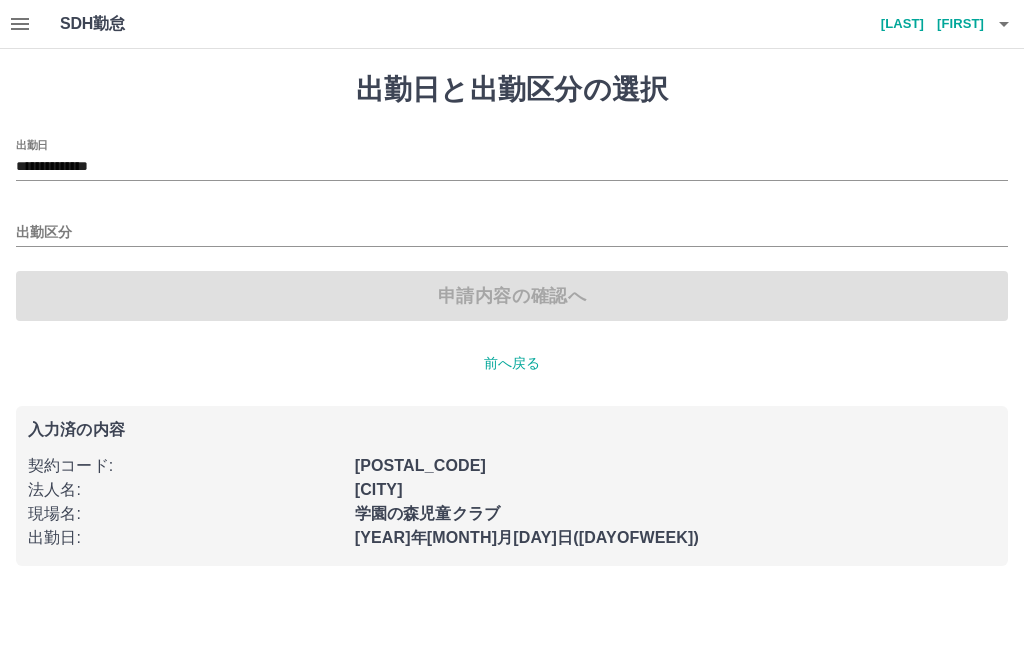 click on "出勤区分" at bounding box center [512, 233] 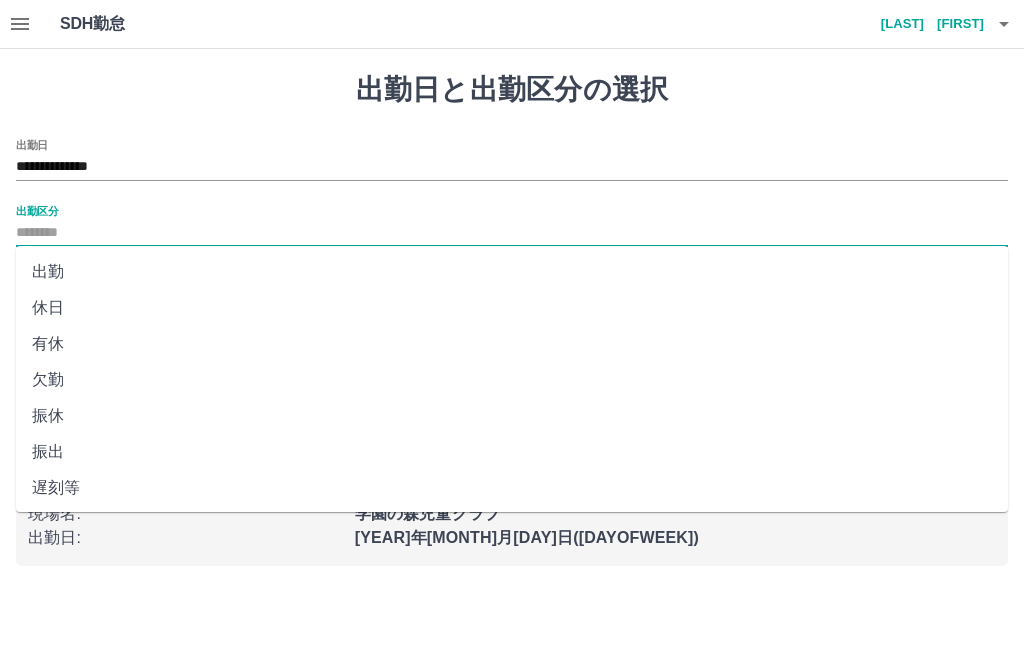click on "出勤" at bounding box center (512, 272) 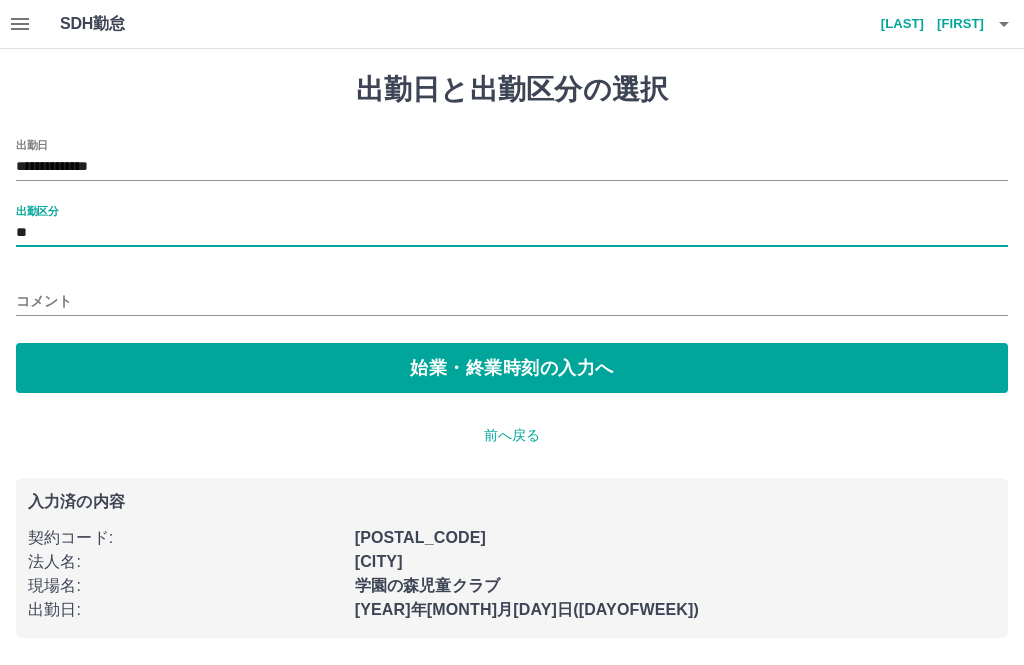 type on "**" 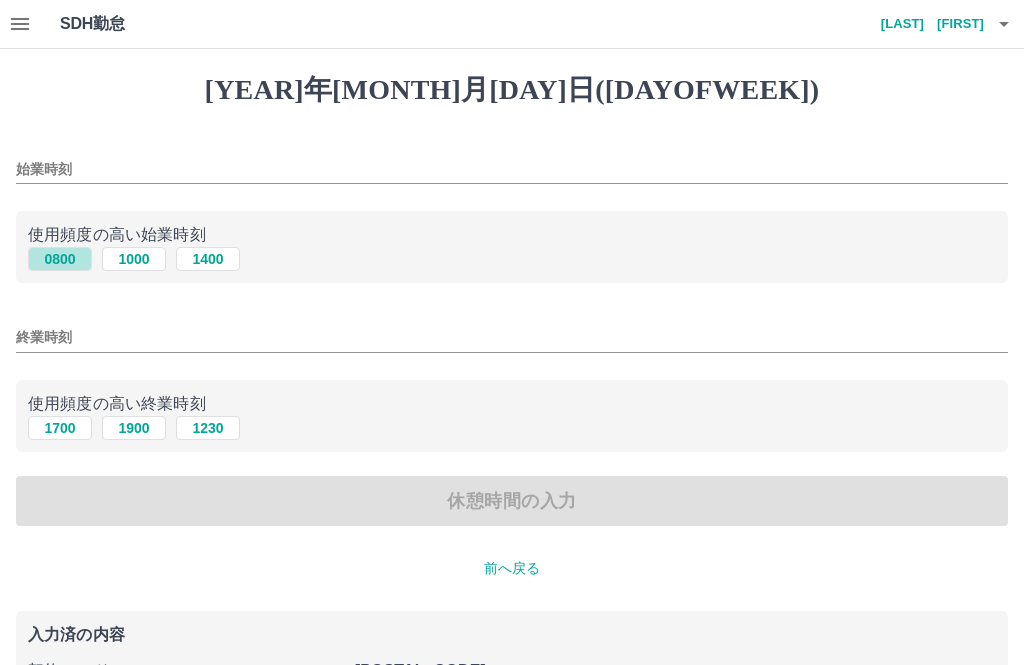 click on "0800" at bounding box center (60, 259) 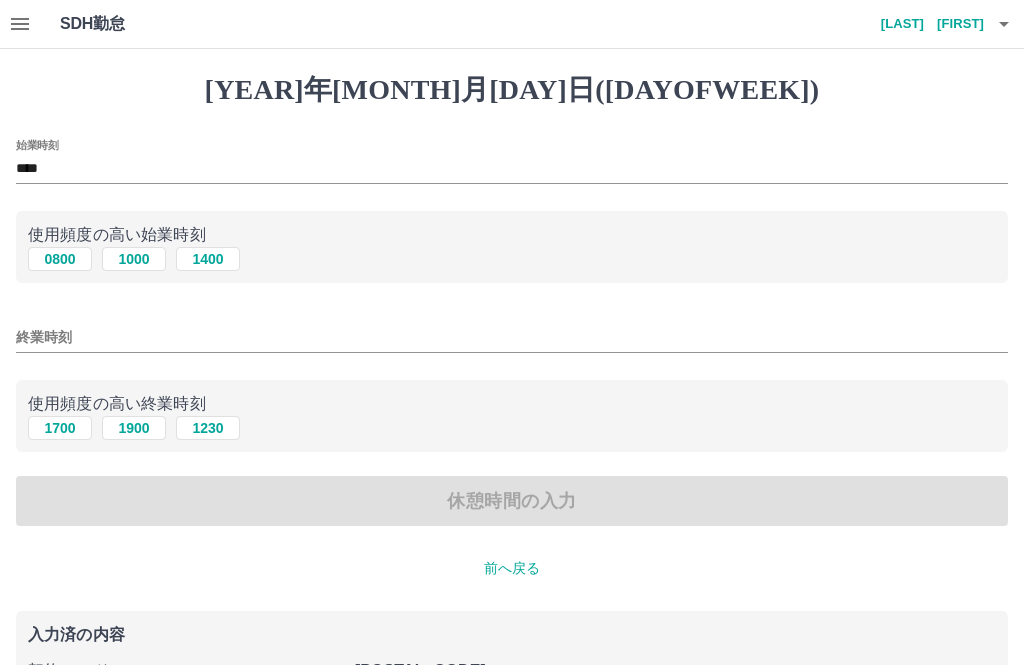 click on "1700" at bounding box center [60, 428] 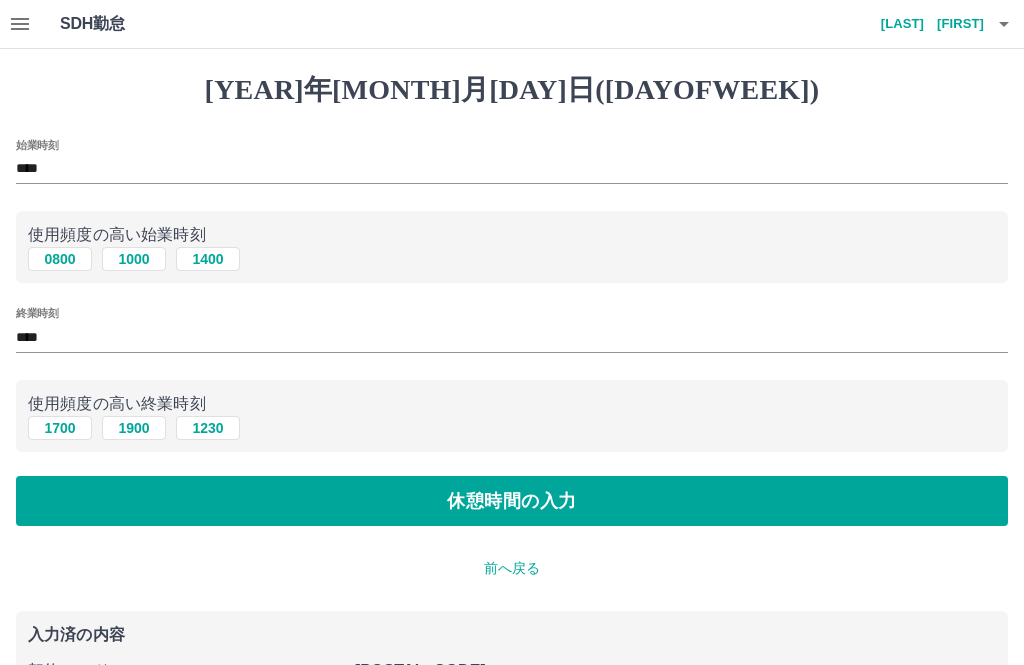 click on "休憩時間の入力" at bounding box center [512, 501] 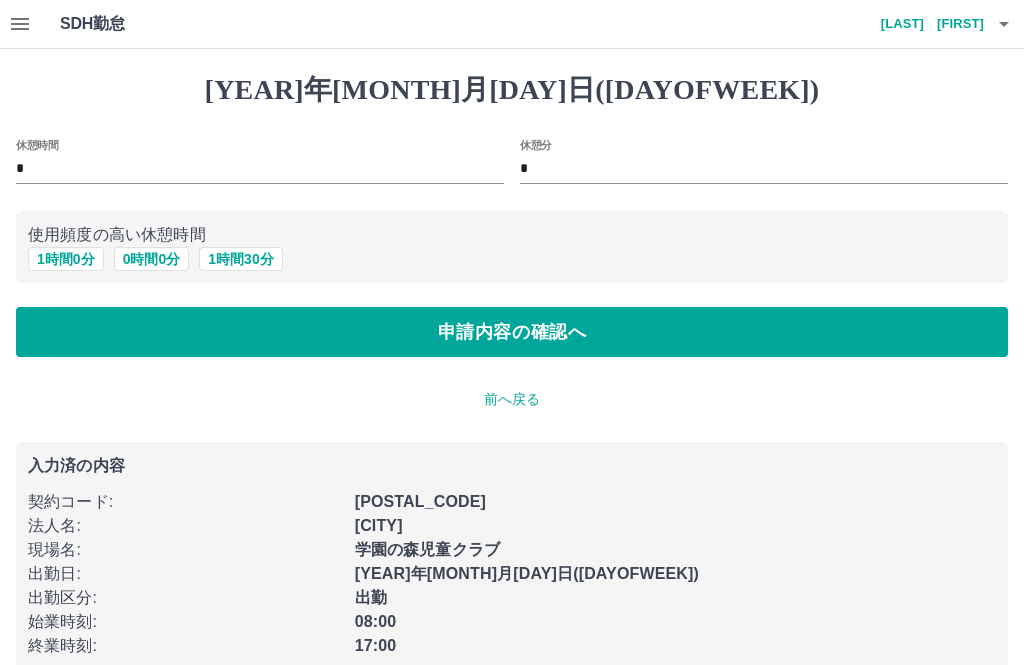 click on "1 時間 0 分" at bounding box center [66, 259] 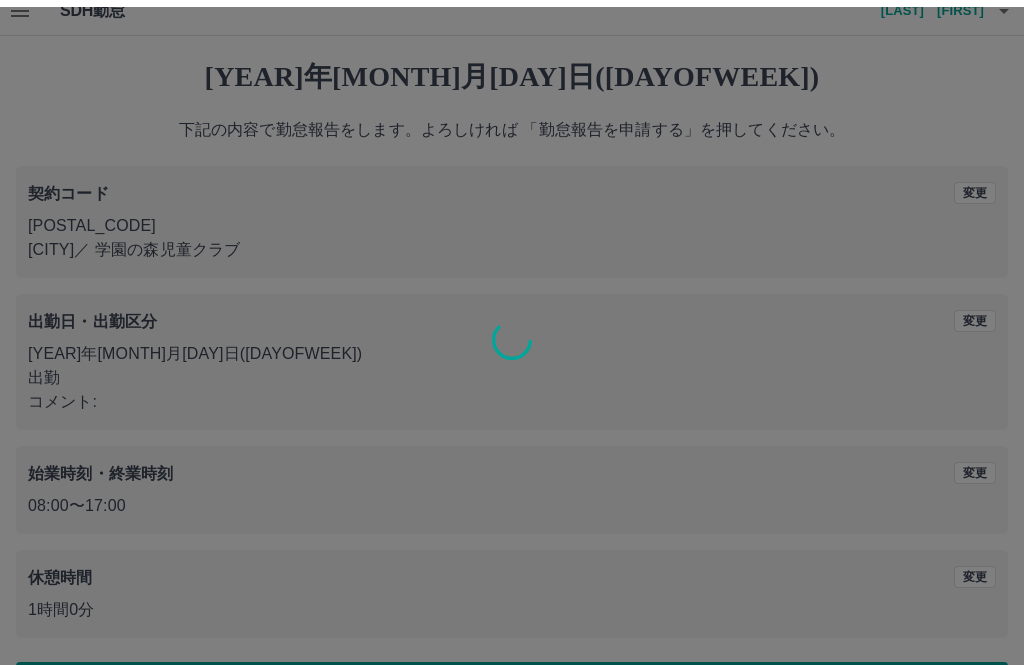 scroll, scrollTop: 19, scrollLeft: 0, axis: vertical 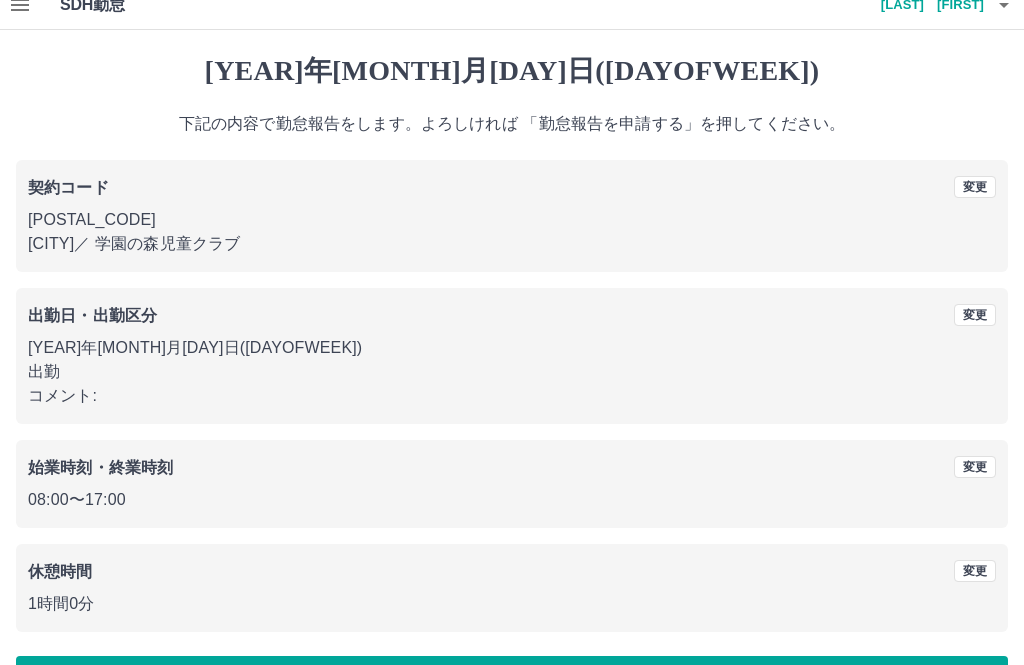 click on "勤怠報告を申請する" at bounding box center (512, 681) 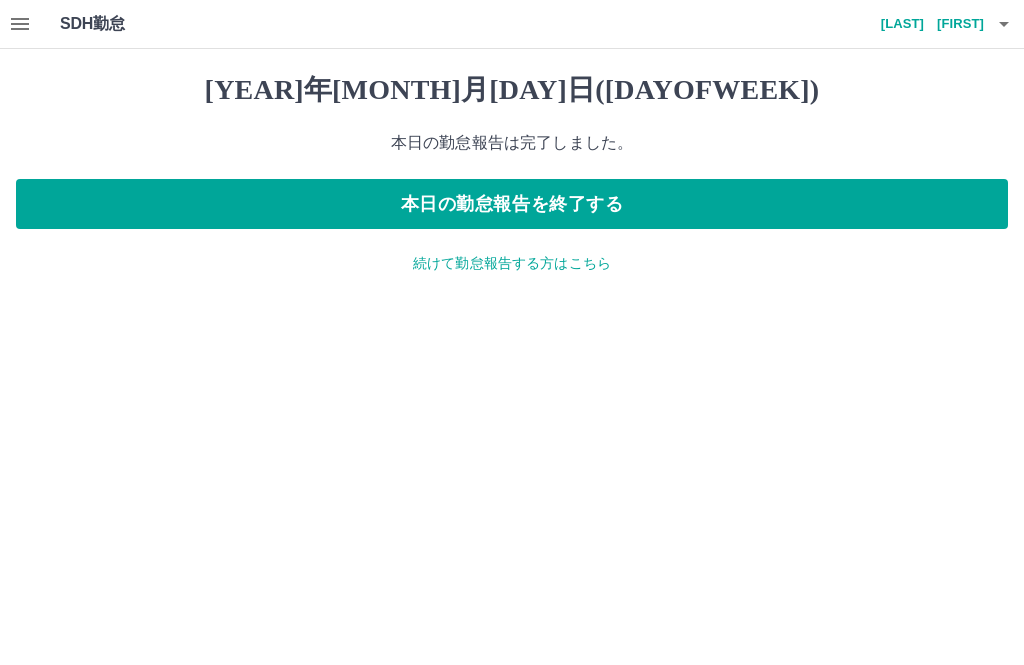click on "本日の勤怠報告を終了する" at bounding box center (512, 204) 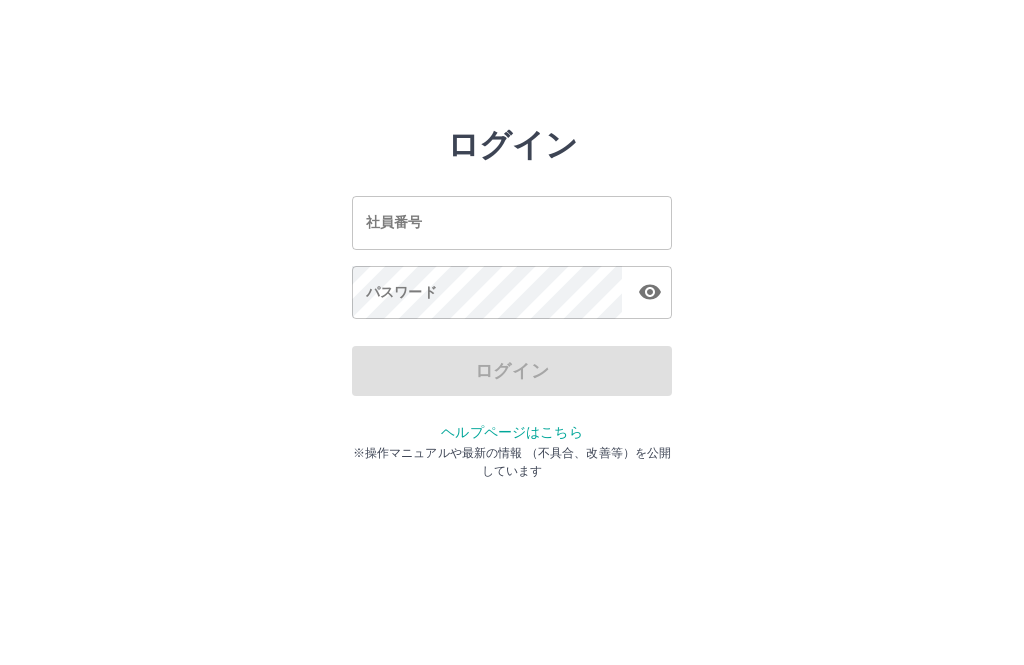 scroll, scrollTop: 0, scrollLeft: 0, axis: both 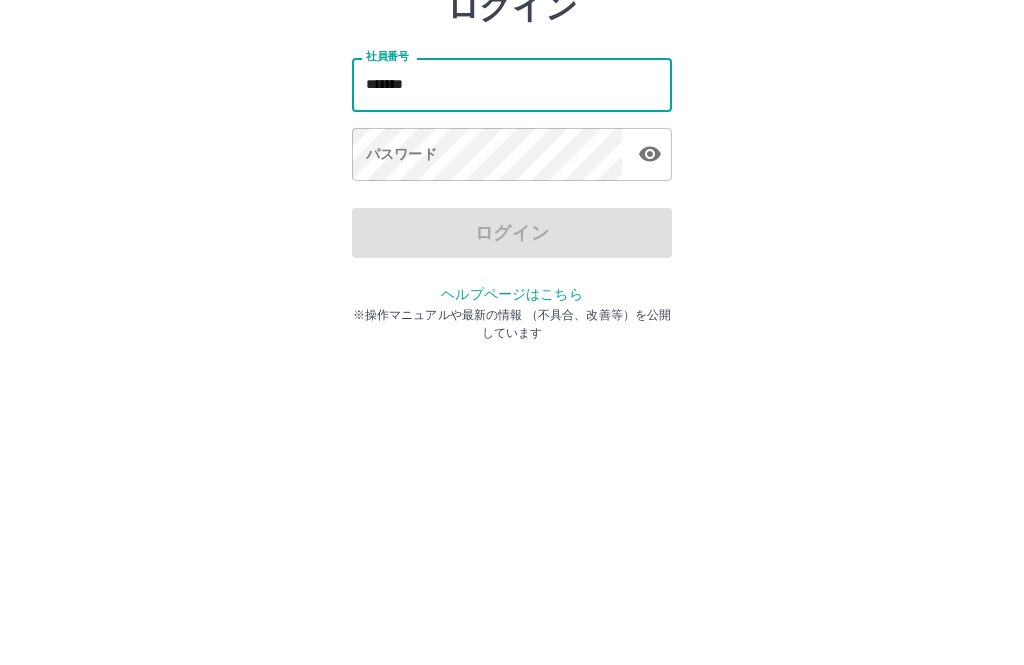 type on "*******" 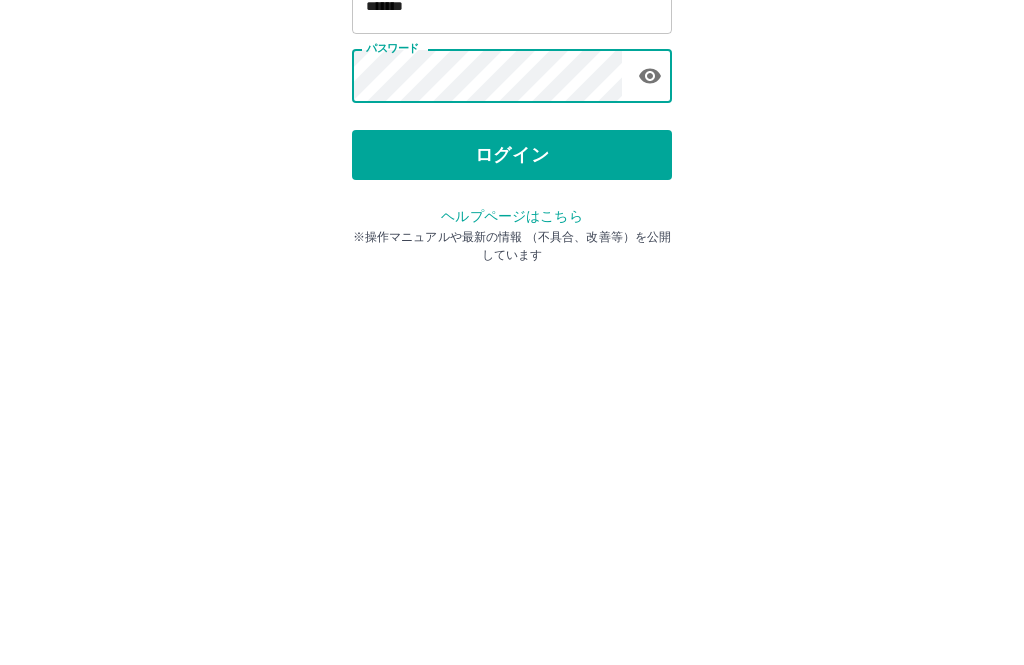 click on "ログイン" at bounding box center (512, 371) 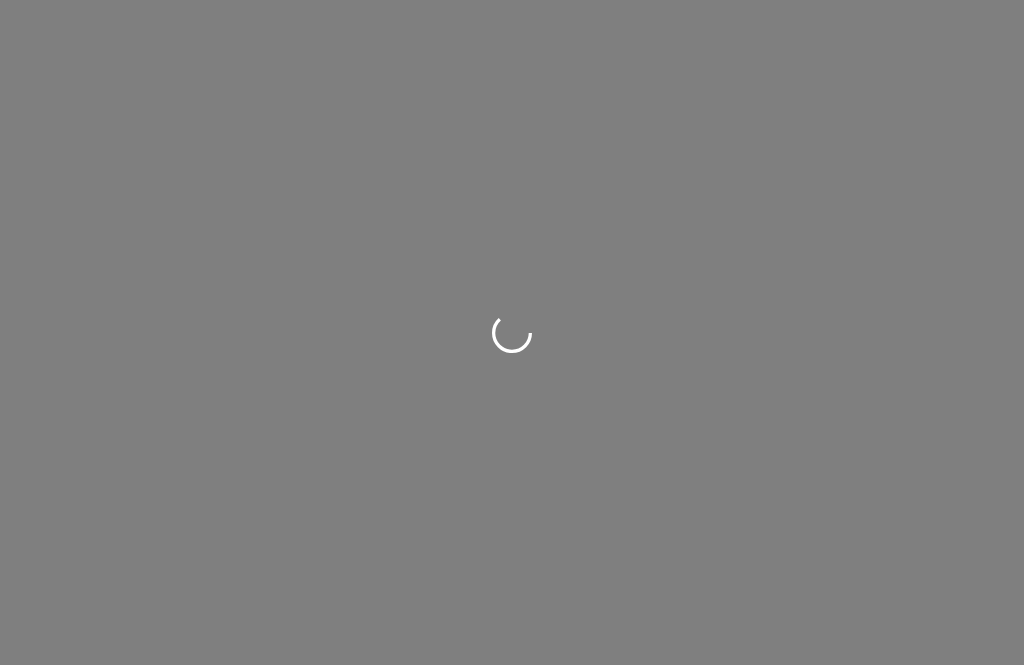 scroll, scrollTop: 0, scrollLeft: 0, axis: both 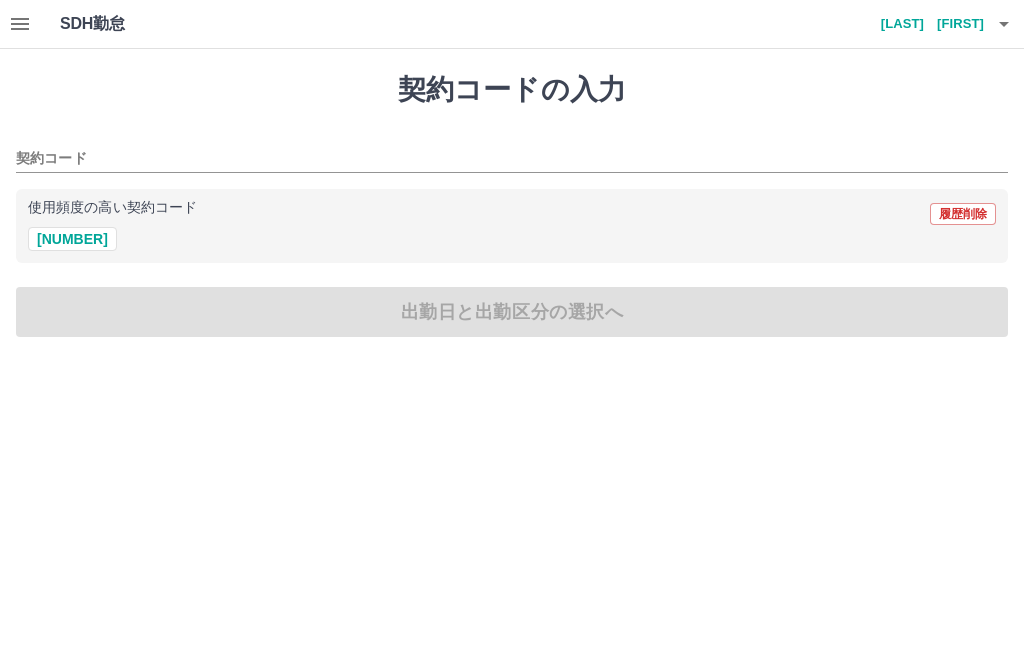 click on "[NUMBER]" at bounding box center [72, 239] 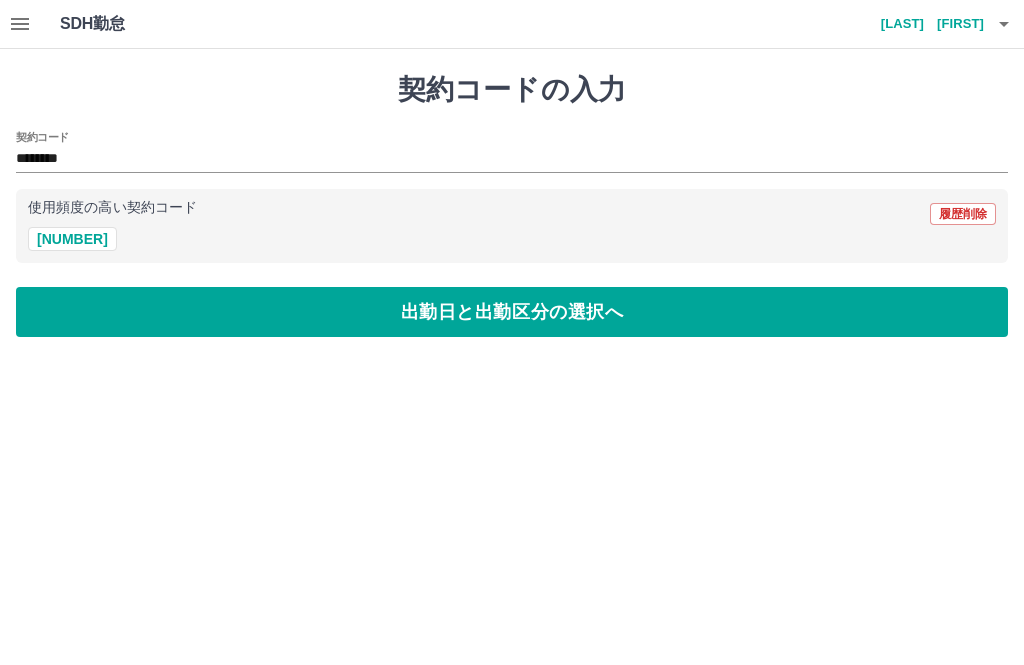 click on "出勤日と出勤区分の選択へ" at bounding box center (512, 312) 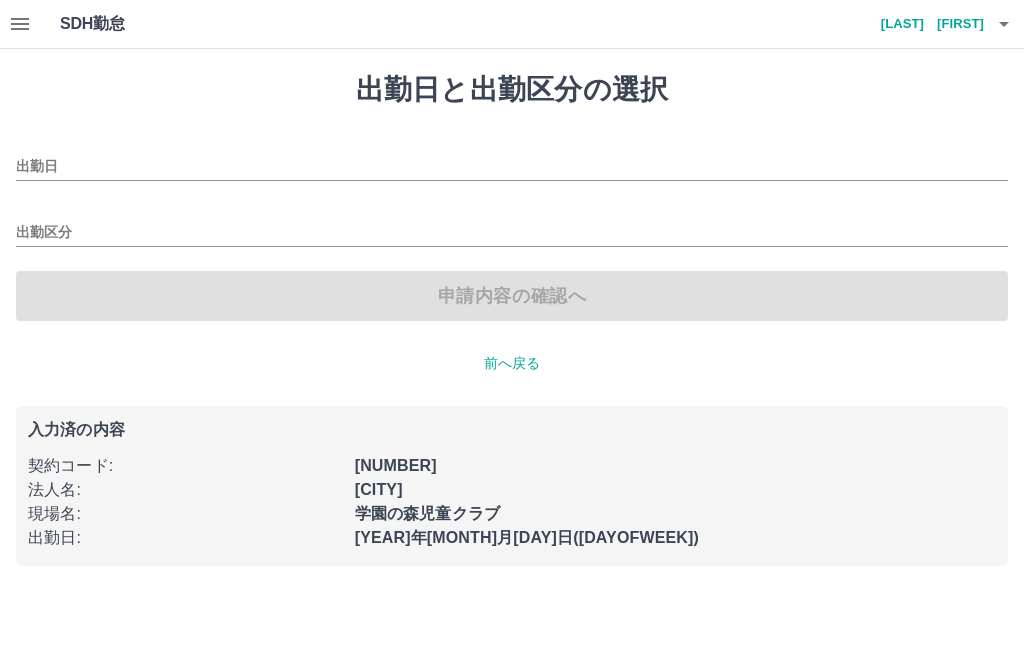 type on "**********" 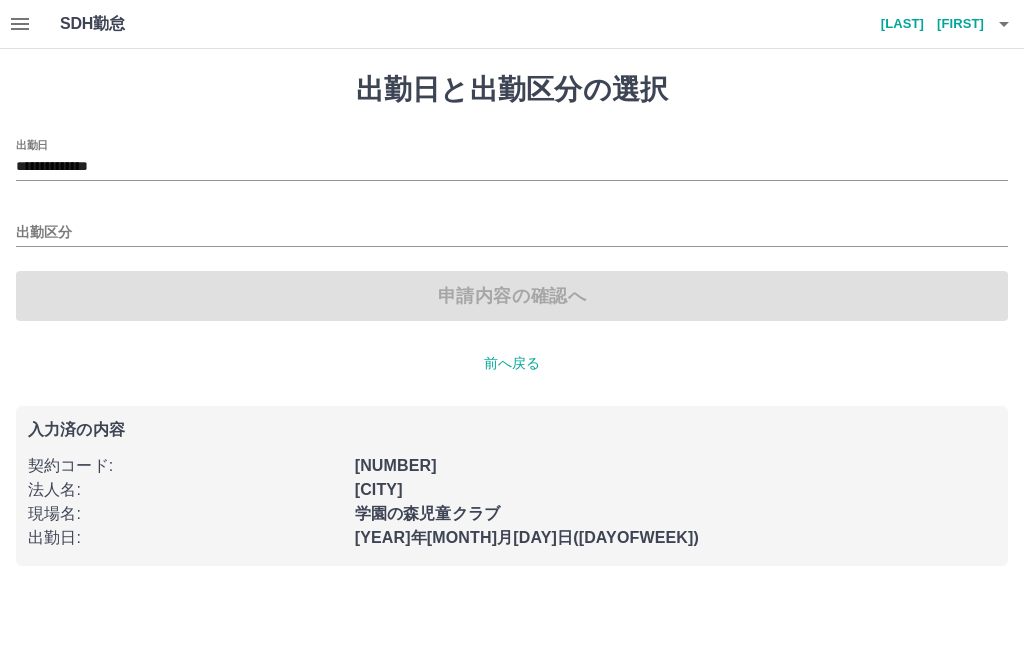 click on "出勤区分" at bounding box center (512, 233) 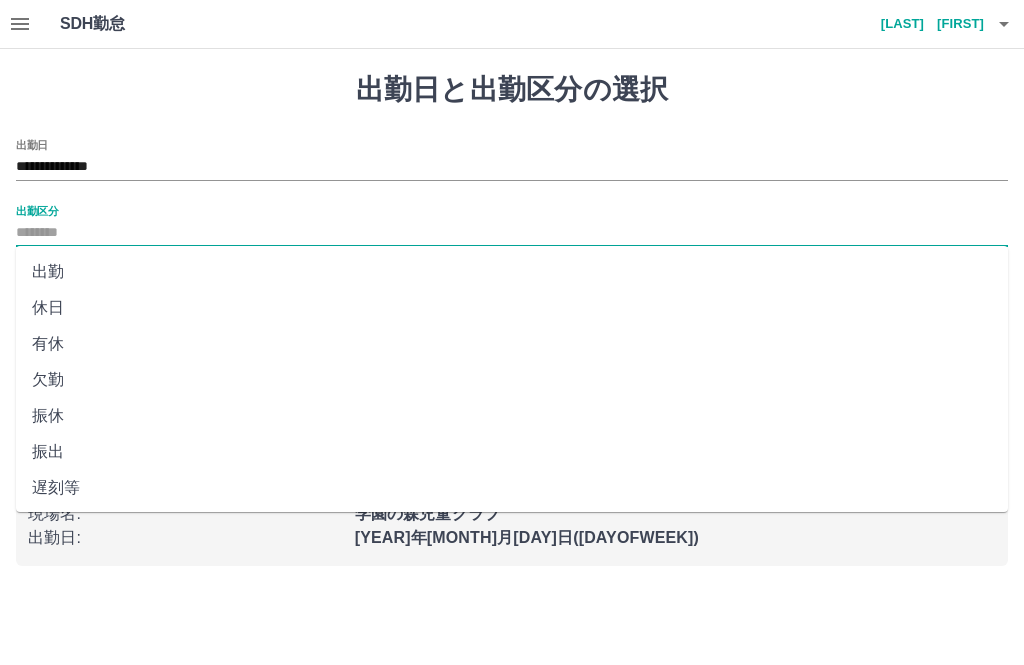 click on "出勤" at bounding box center [512, 272] 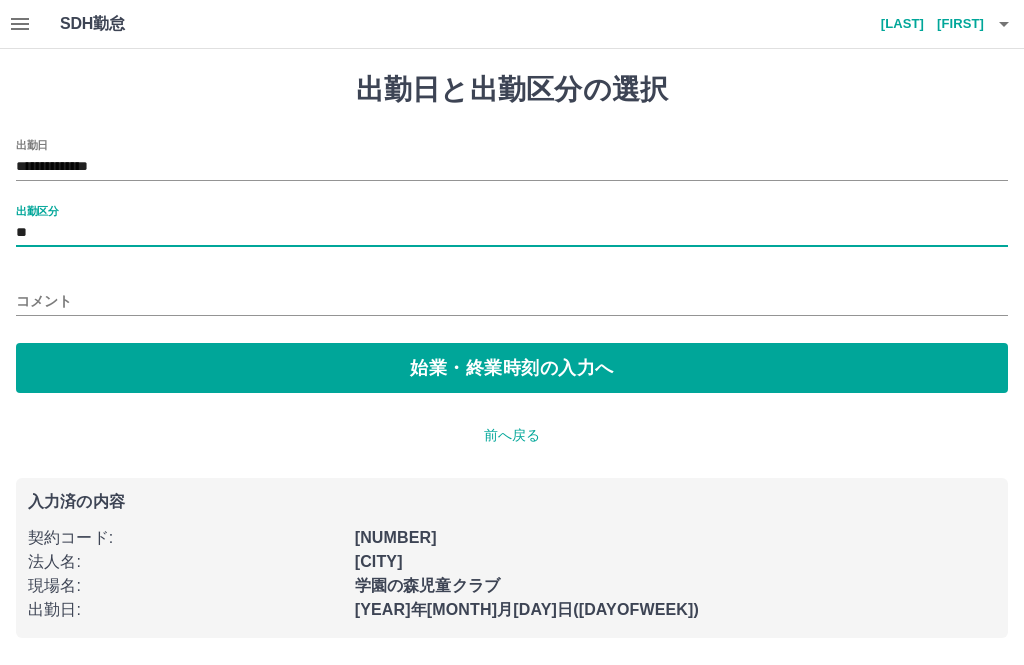 click on "始業・終業時刻の入力へ" at bounding box center (512, 368) 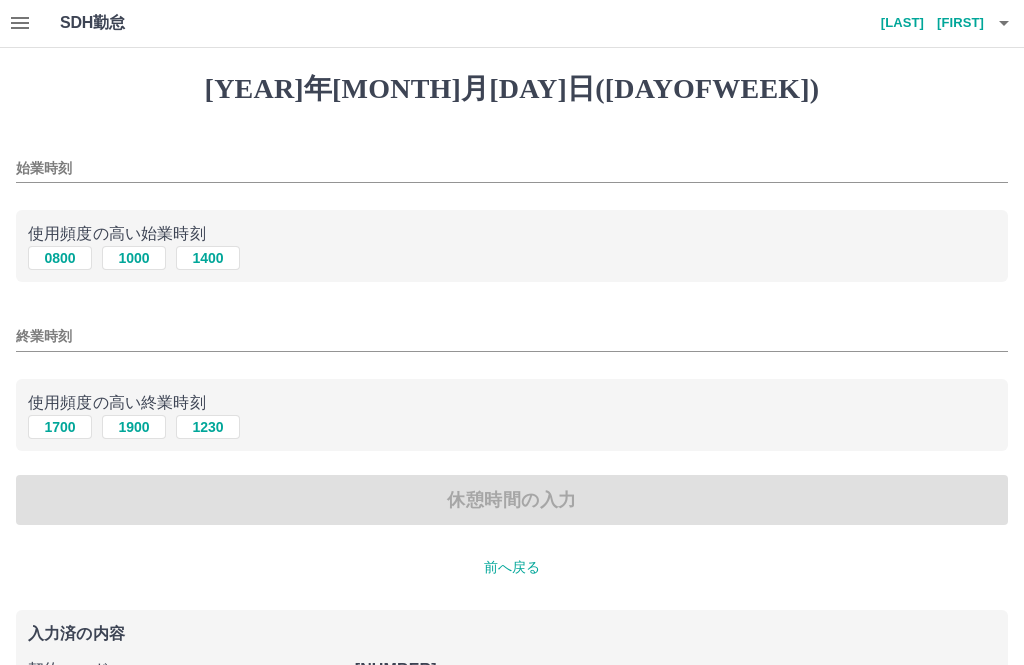 scroll, scrollTop: 0, scrollLeft: 0, axis: both 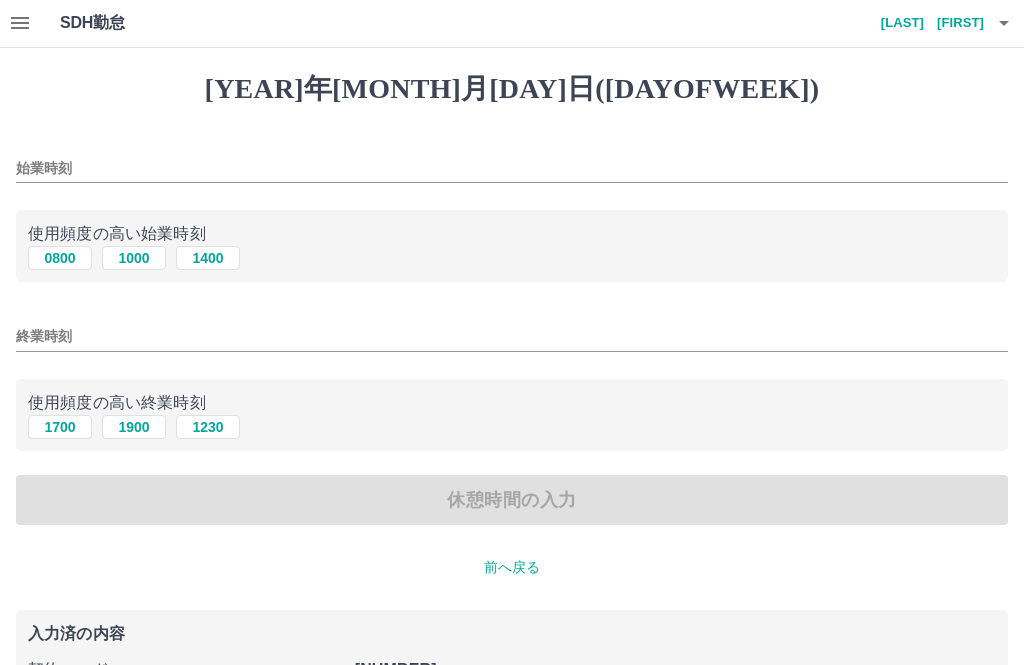 click on "0800" at bounding box center (60, 259) 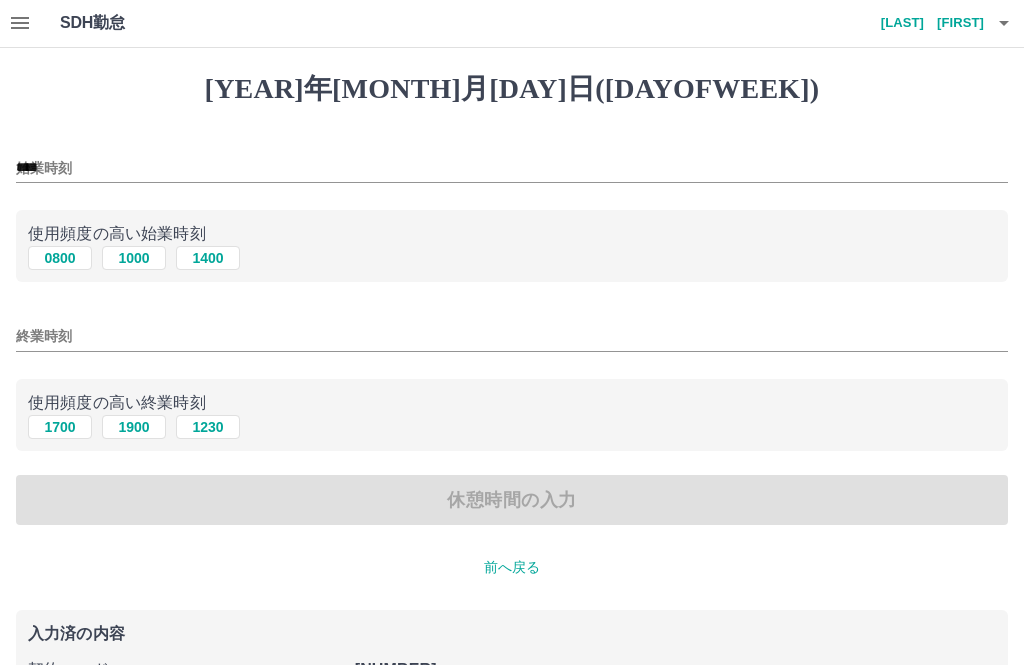 scroll, scrollTop: 1, scrollLeft: 0, axis: vertical 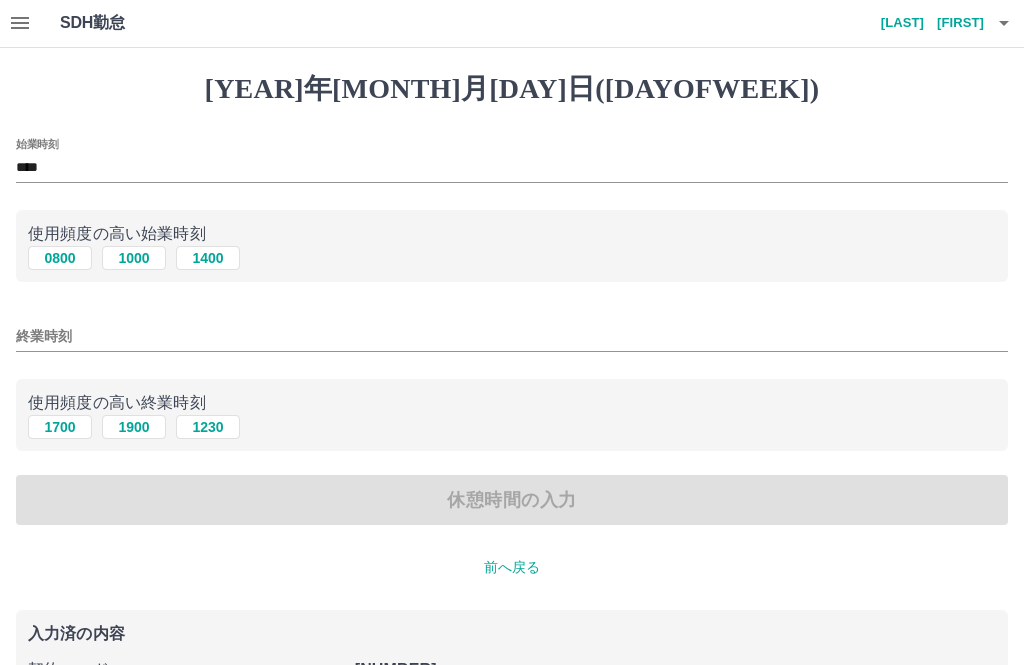 click on "1700" at bounding box center (60, 427) 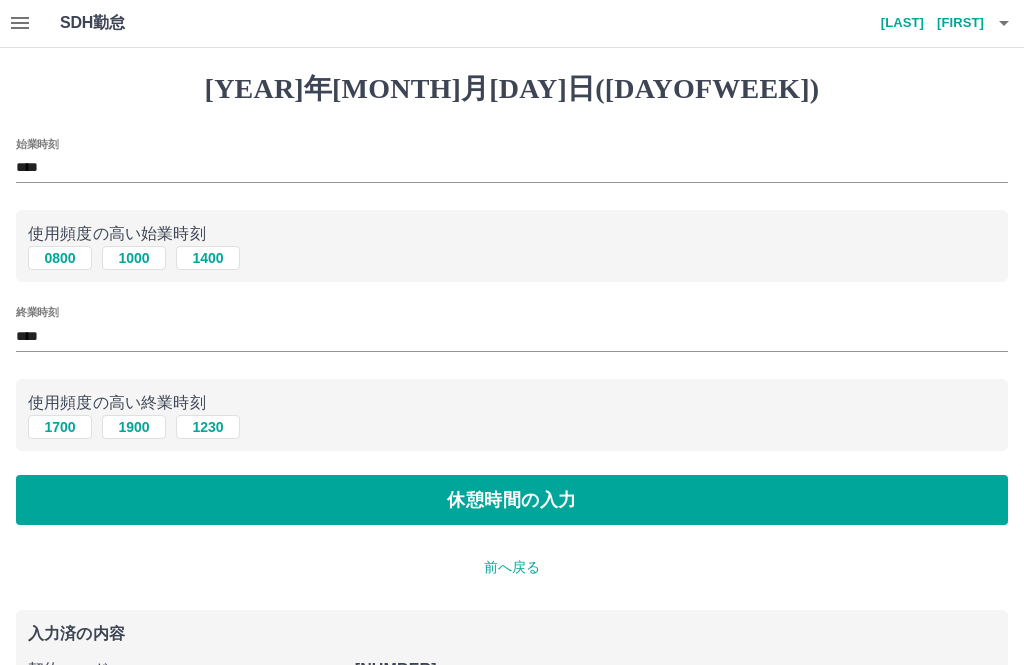 click on "休憩時間の入力" at bounding box center (512, 500) 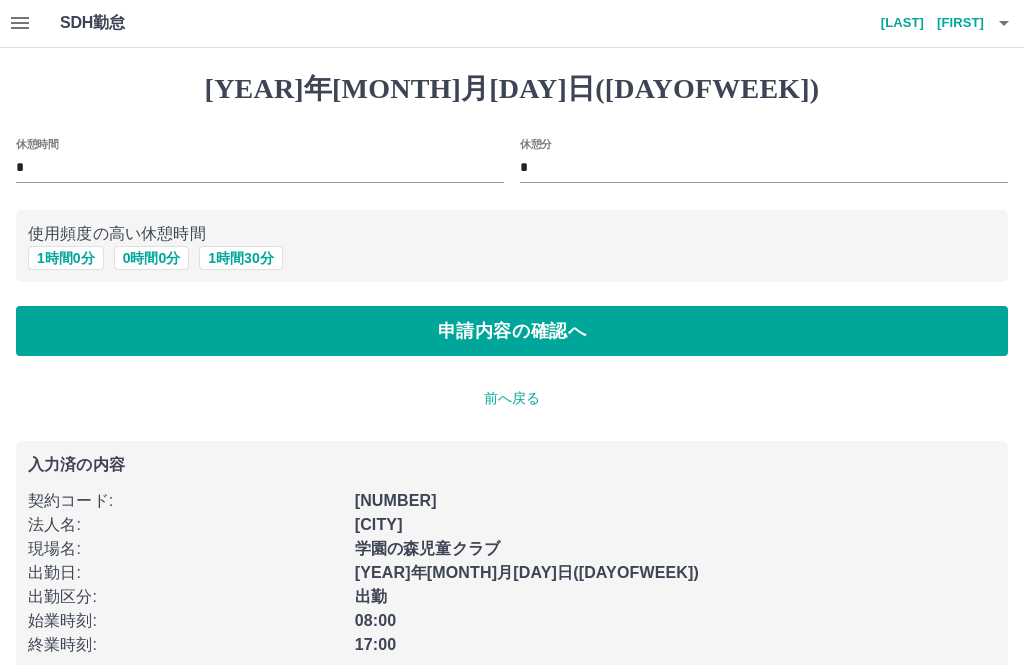 scroll, scrollTop: 0, scrollLeft: 0, axis: both 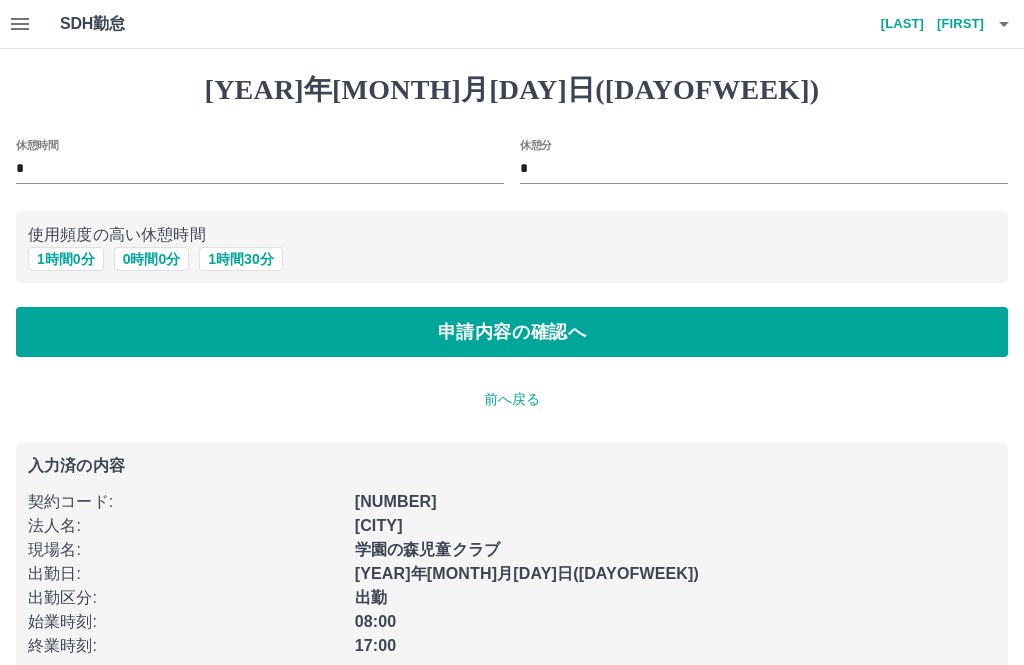 click on "1 時間 0 分" at bounding box center (66, 259) 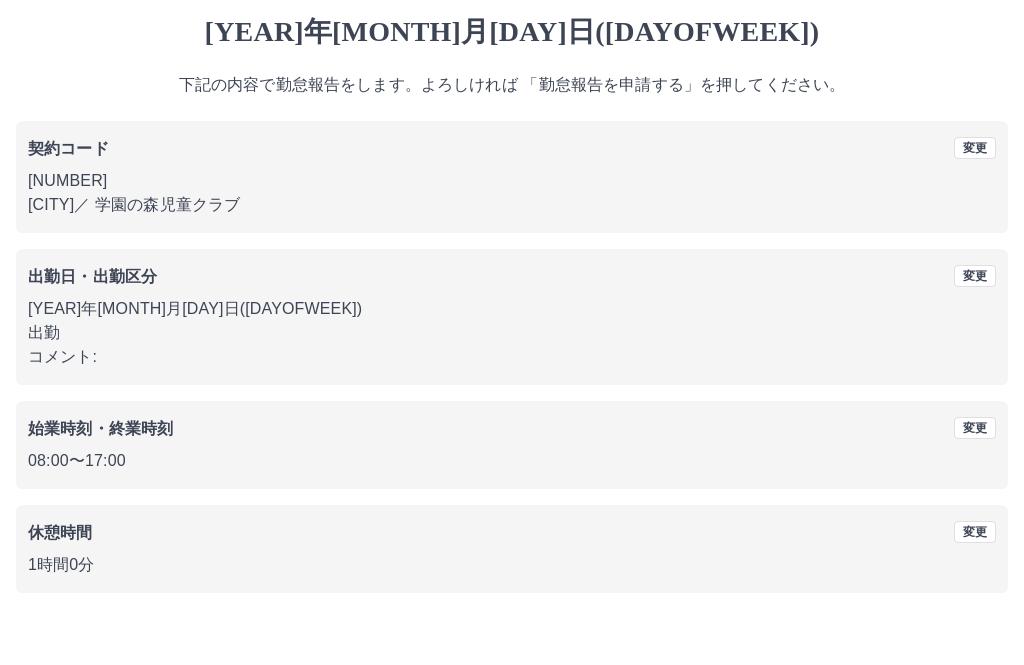 scroll, scrollTop: 19, scrollLeft: 0, axis: vertical 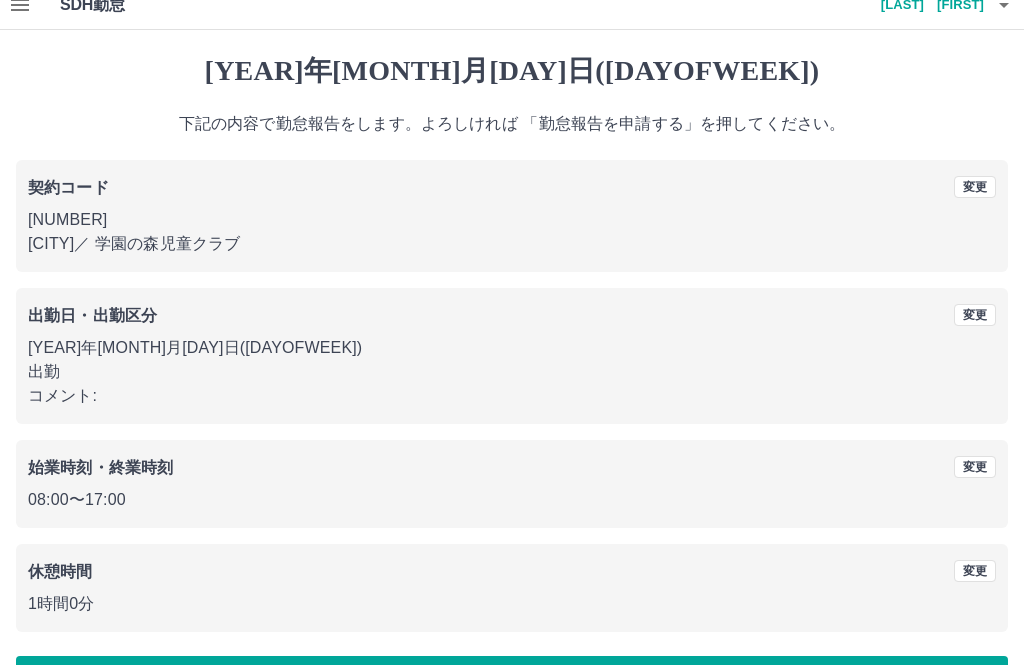 click on "勤怠報告を申請する" at bounding box center [512, 681] 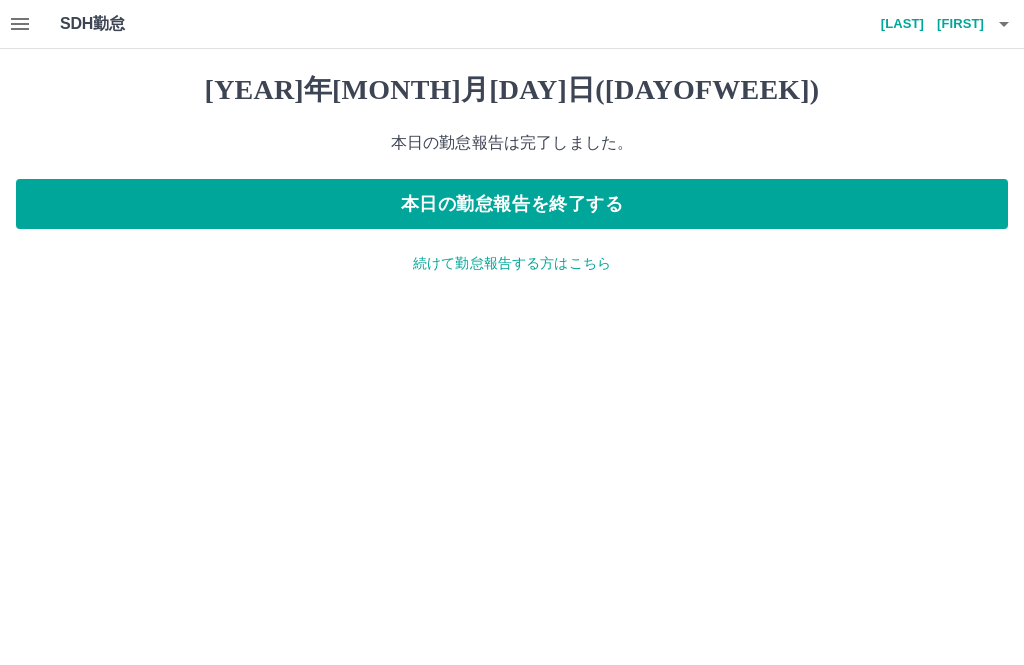 click on "本日の勤怠報告を終了する" at bounding box center (512, 204) 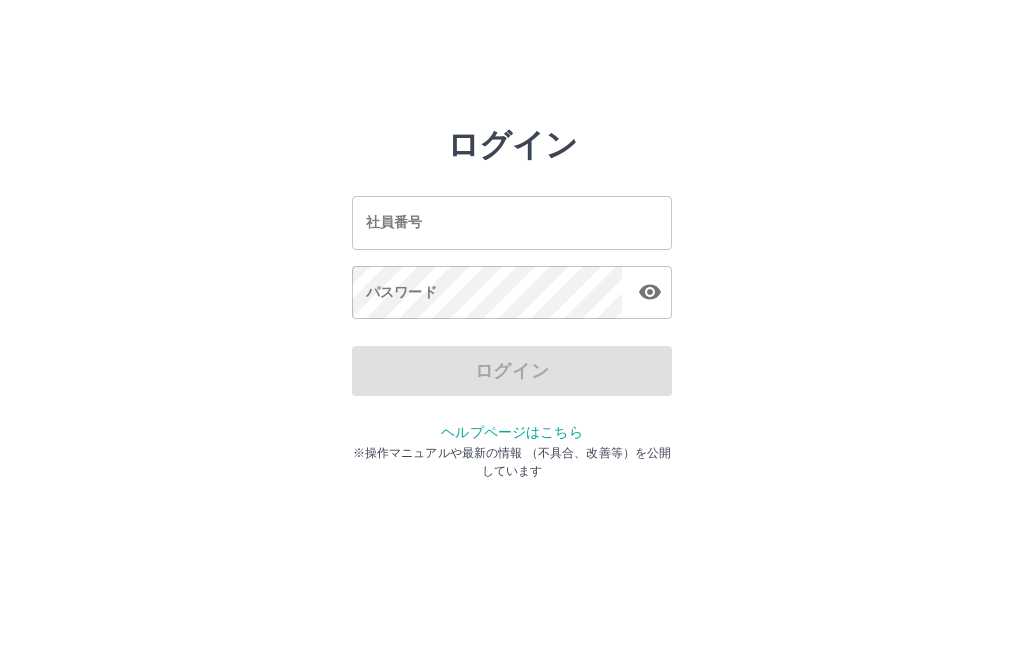 scroll, scrollTop: 0, scrollLeft: 0, axis: both 